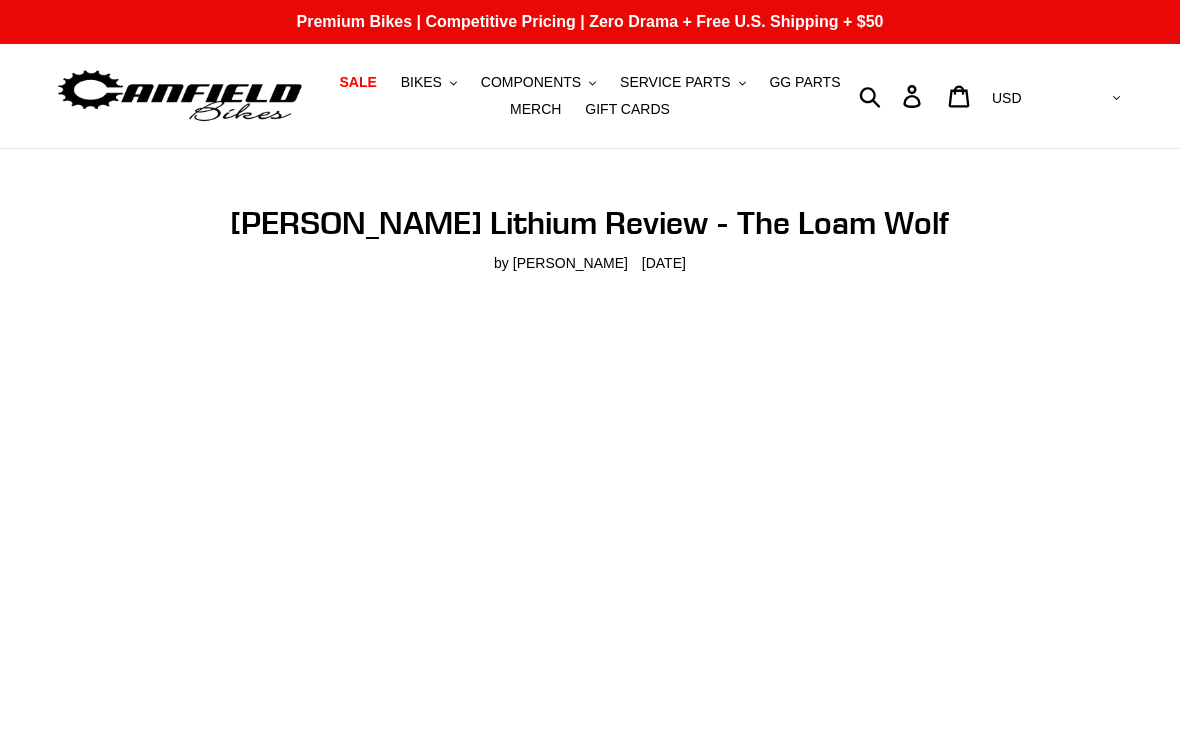 scroll, scrollTop: 0, scrollLeft: 0, axis: both 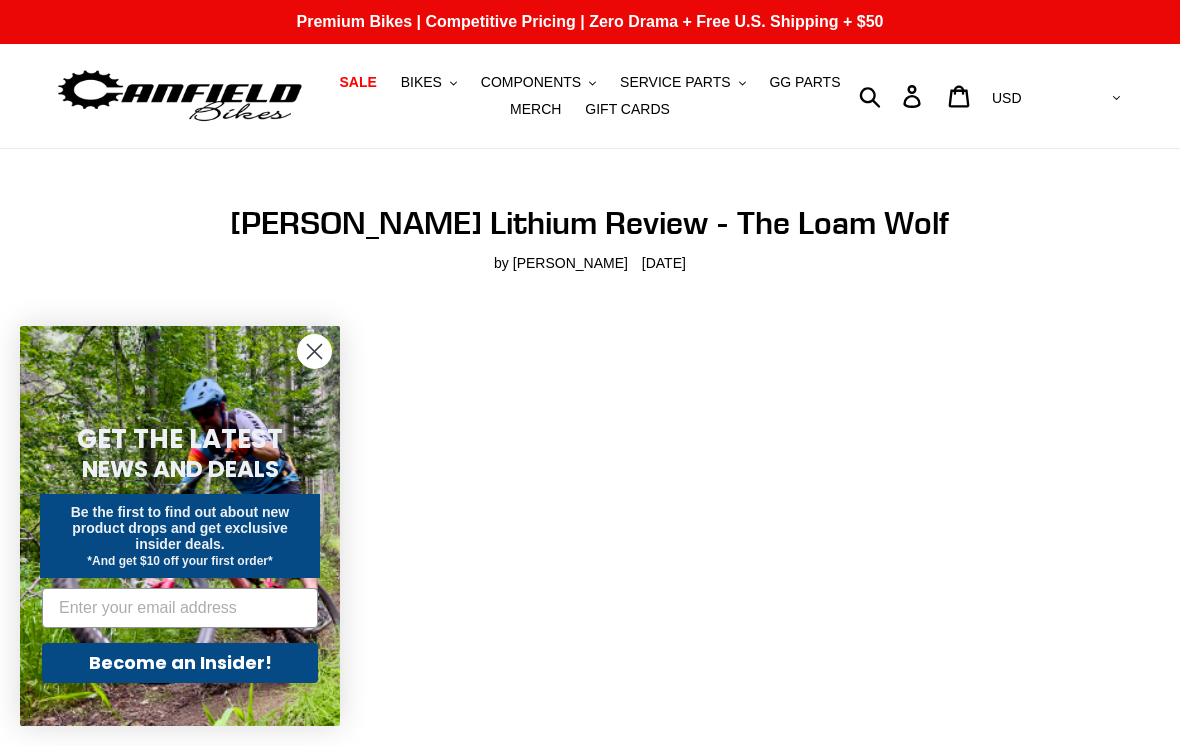 click on "BIKES" at bounding box center [421, 82] 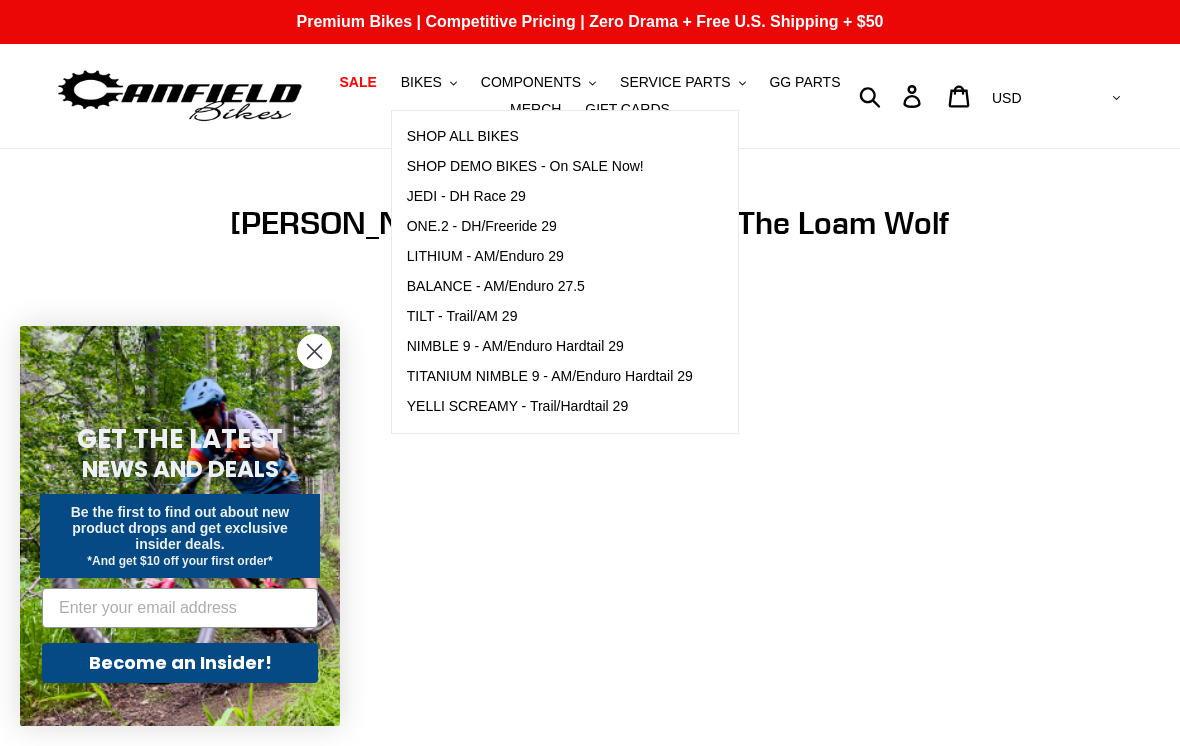 click on "YELLI SCREAMY - Trail/Hardtail 29" at bounding box center [518, 406] 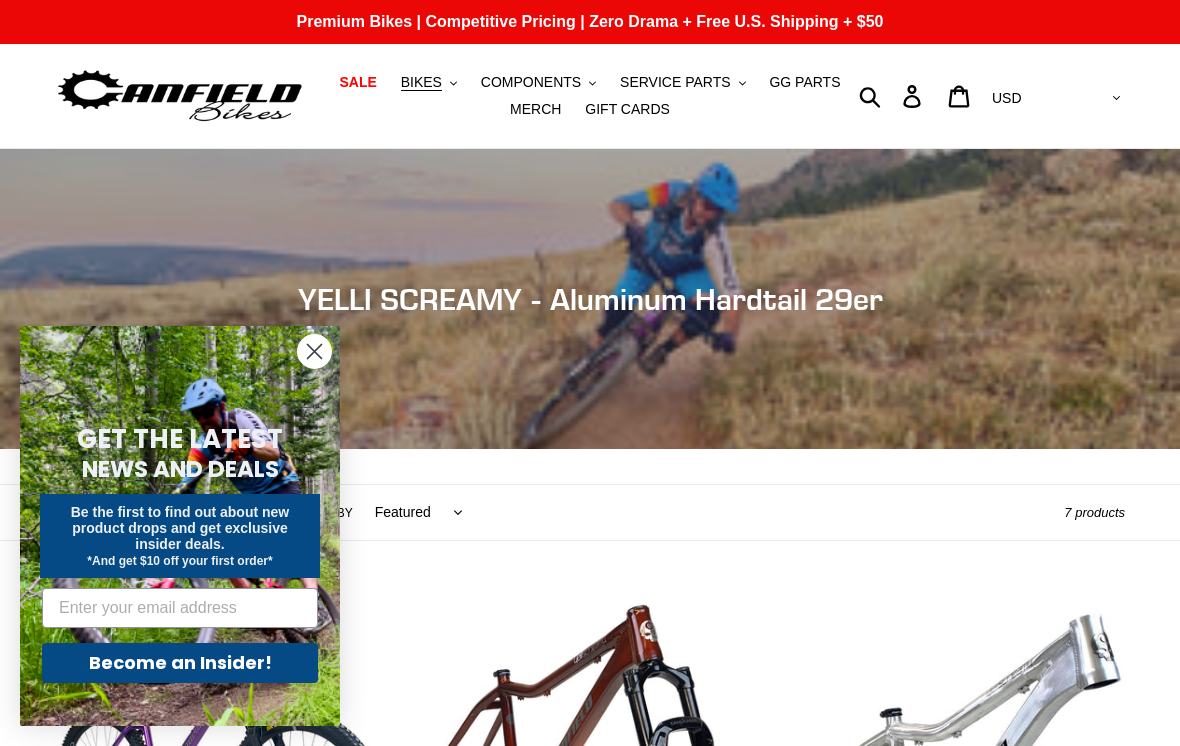 scroll, scrollTop: 0, scrollLeft: 0, axis: both 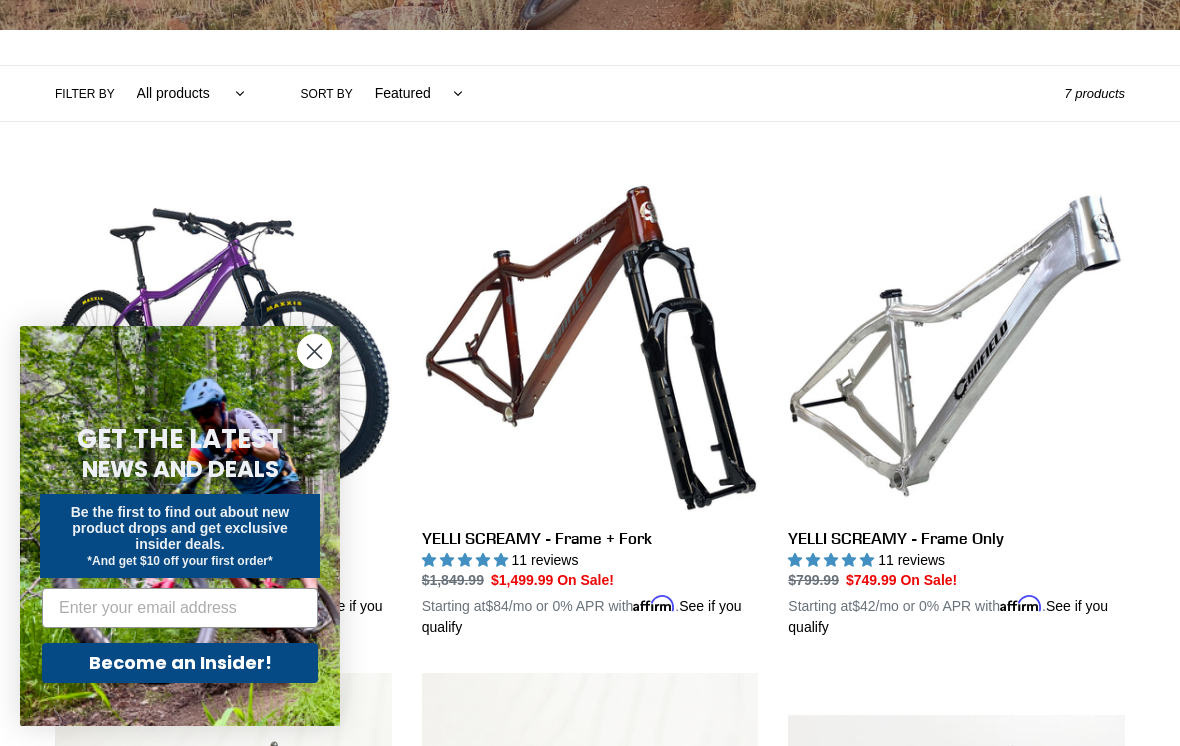 click 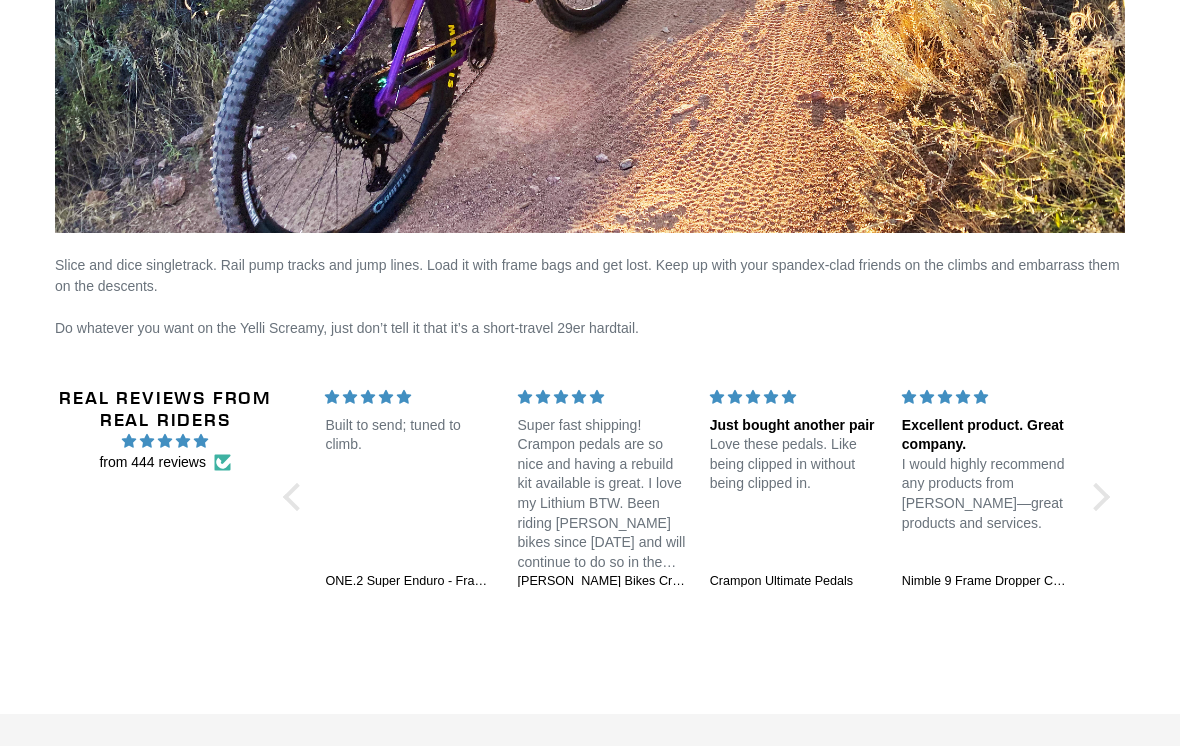 scroll, scrollTop: 3847, scrollLeft: 0, axis: vertical 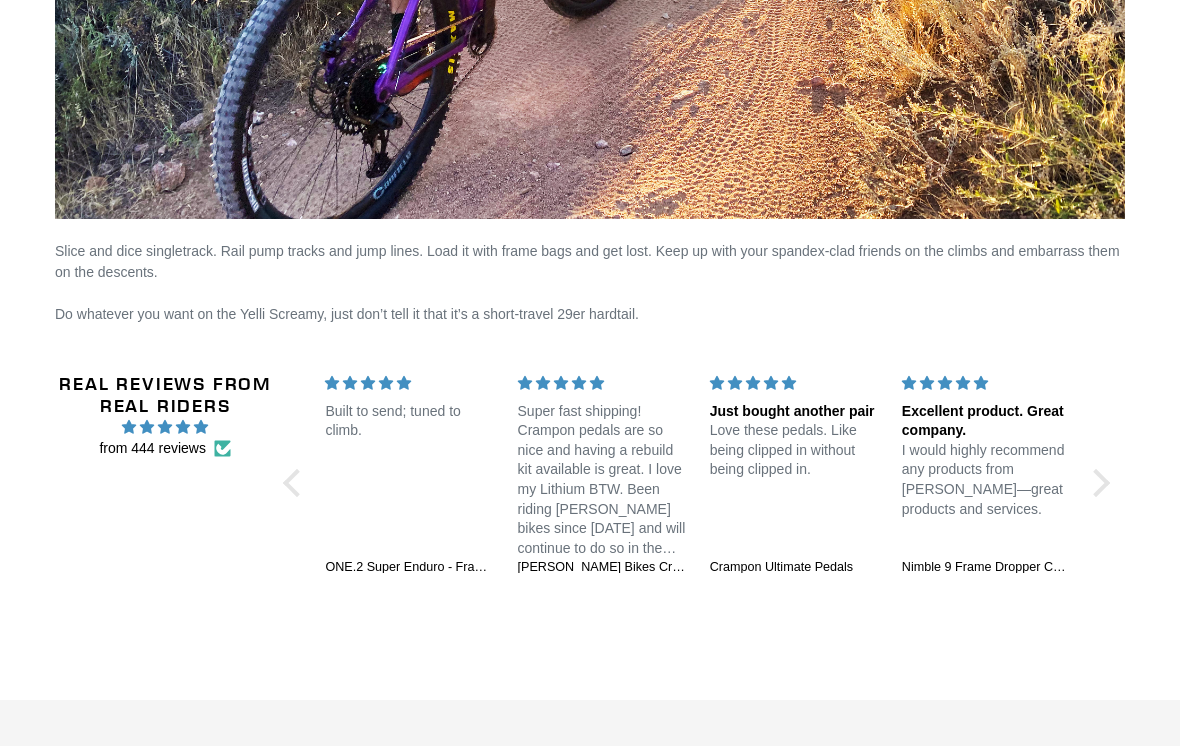 click on "Real Reviews from Real Riders" at bounding box center (165, 395) 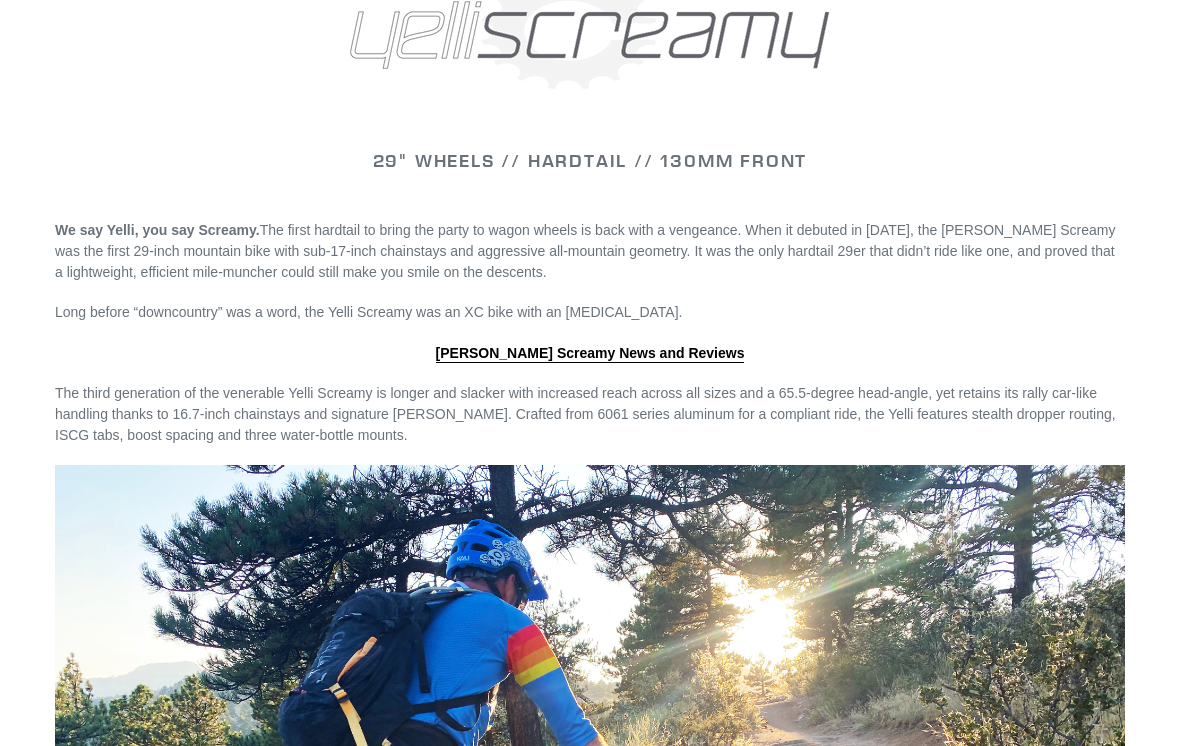 scroll, scrollTop: 2820, scrollLeft: 0, axis: vertical 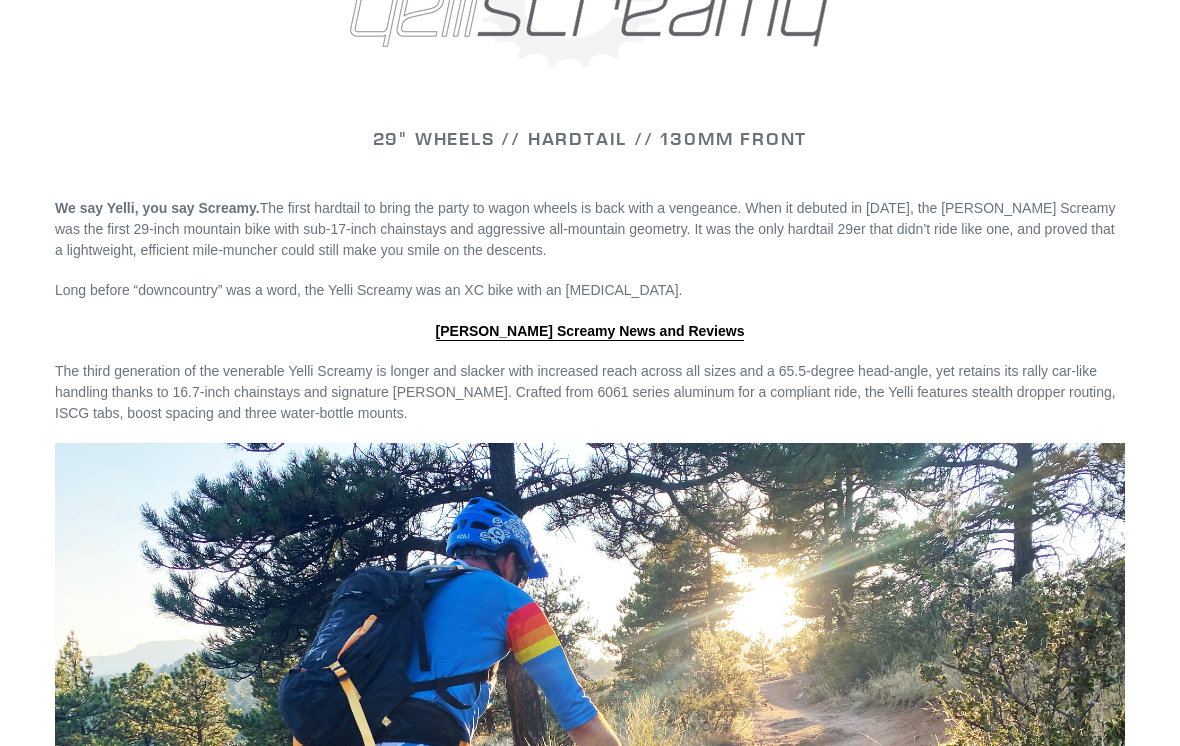 click on "Canfield Yelli Screamy News and Reviews" at bounding box center (590, 332) 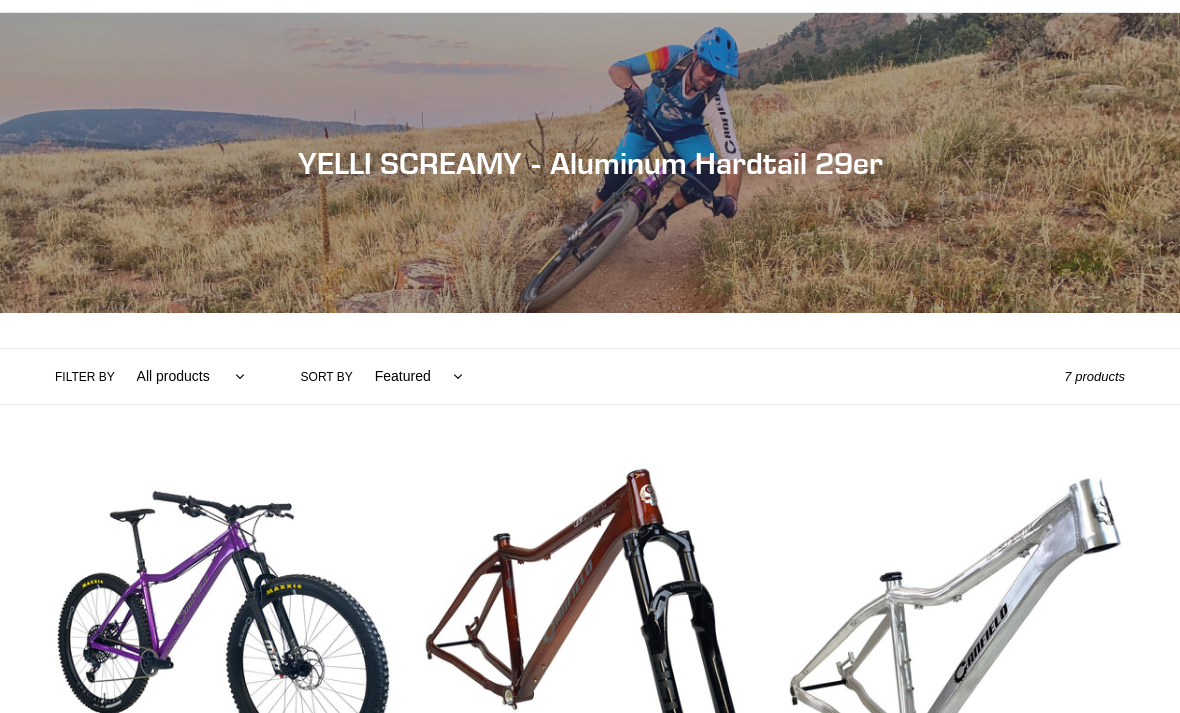 scroll, scrollTop: 0, scrollLeft: 0, axis: both 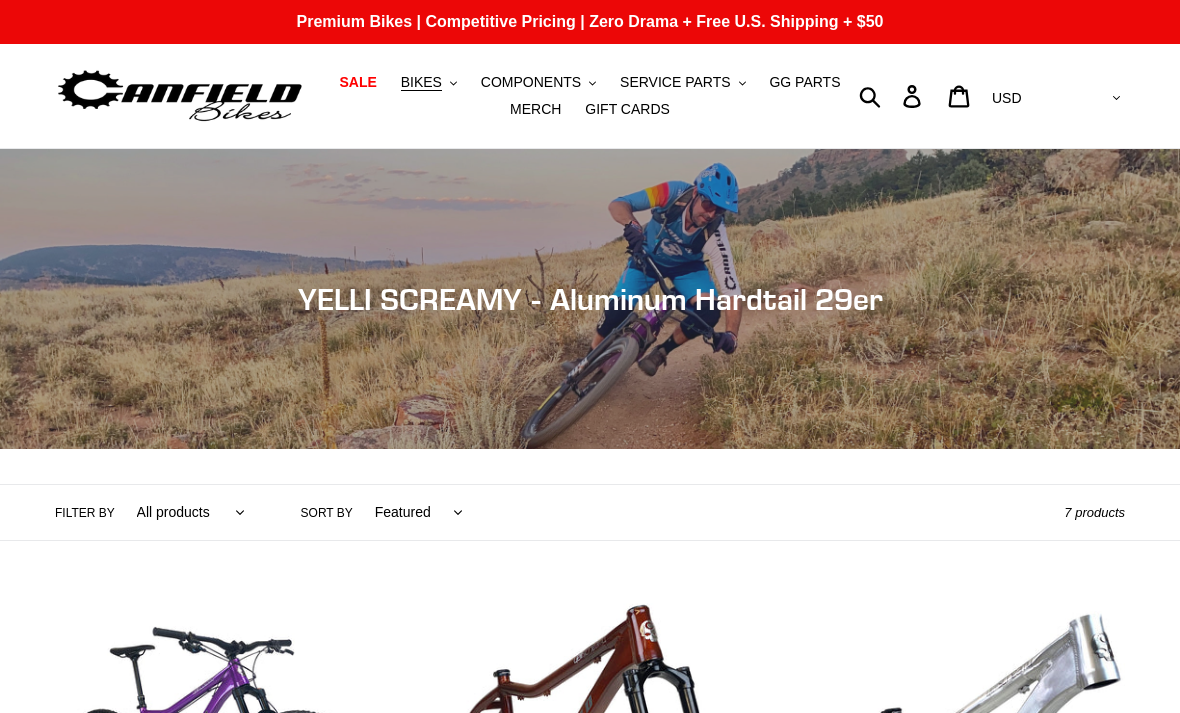 click on "BIKES" at bounding box center [421, 82] 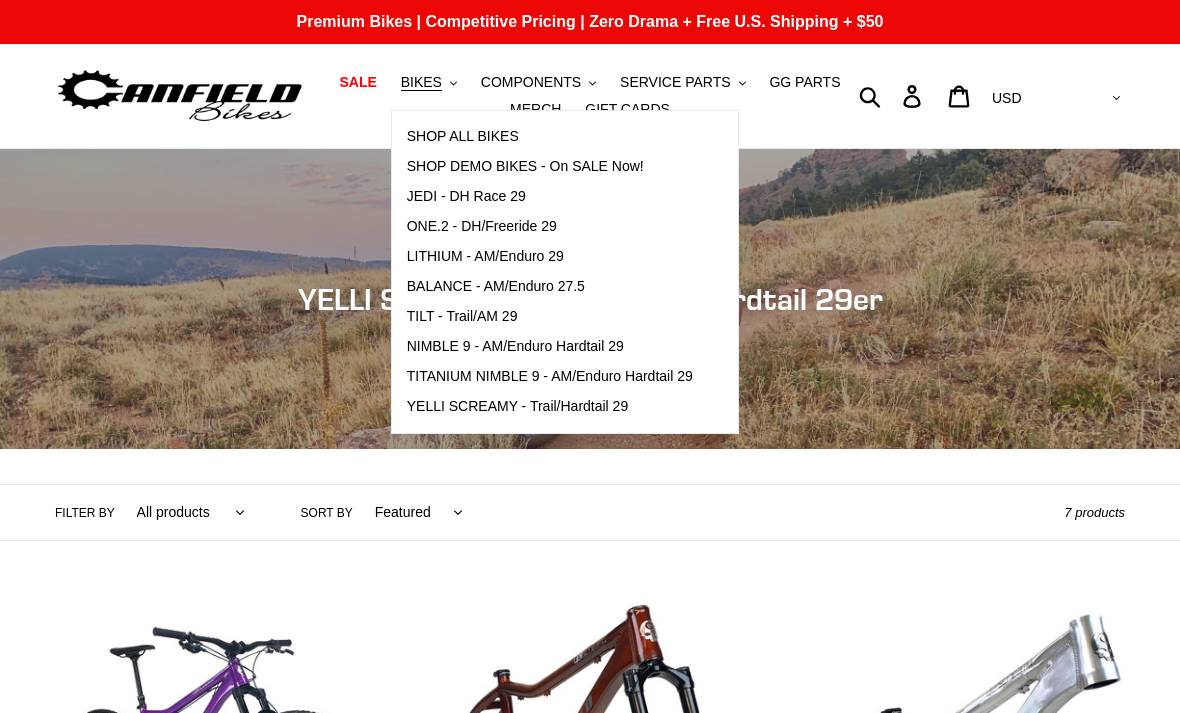 click on "NIMBLE 9 - AM/Enduro Hardtail 29" at bounding box center [515, 346] 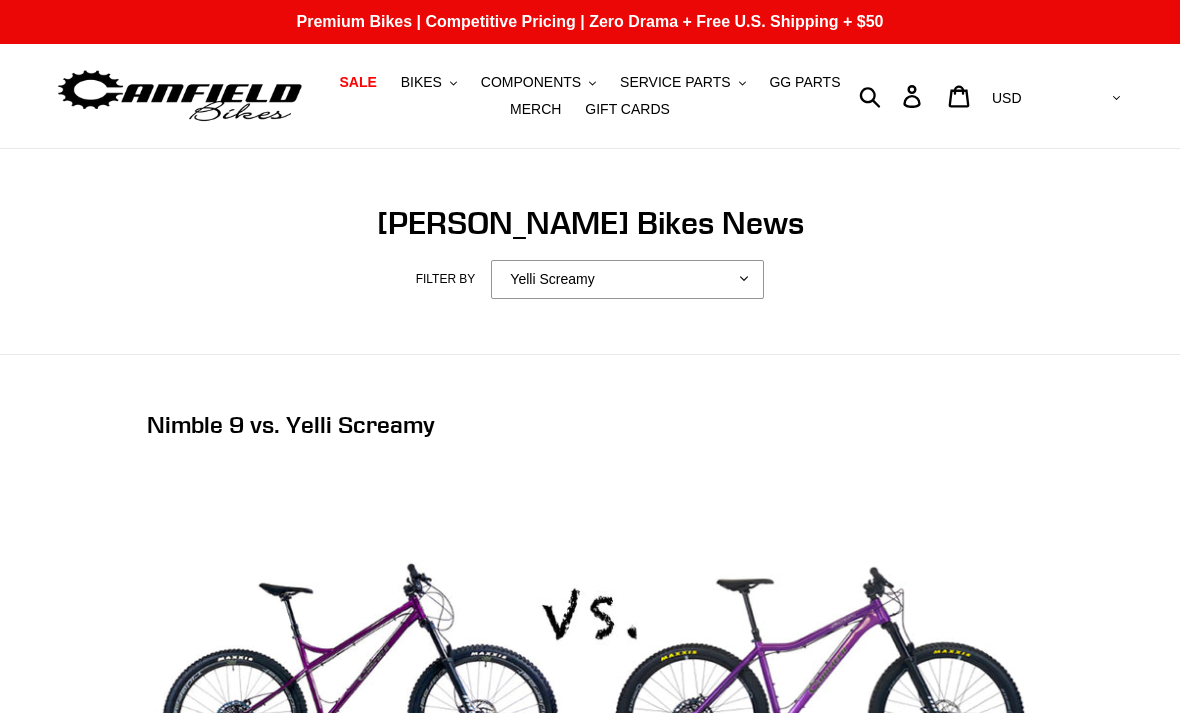 scroll, scrollTop: 0, scrollLeft: 0, axis: both 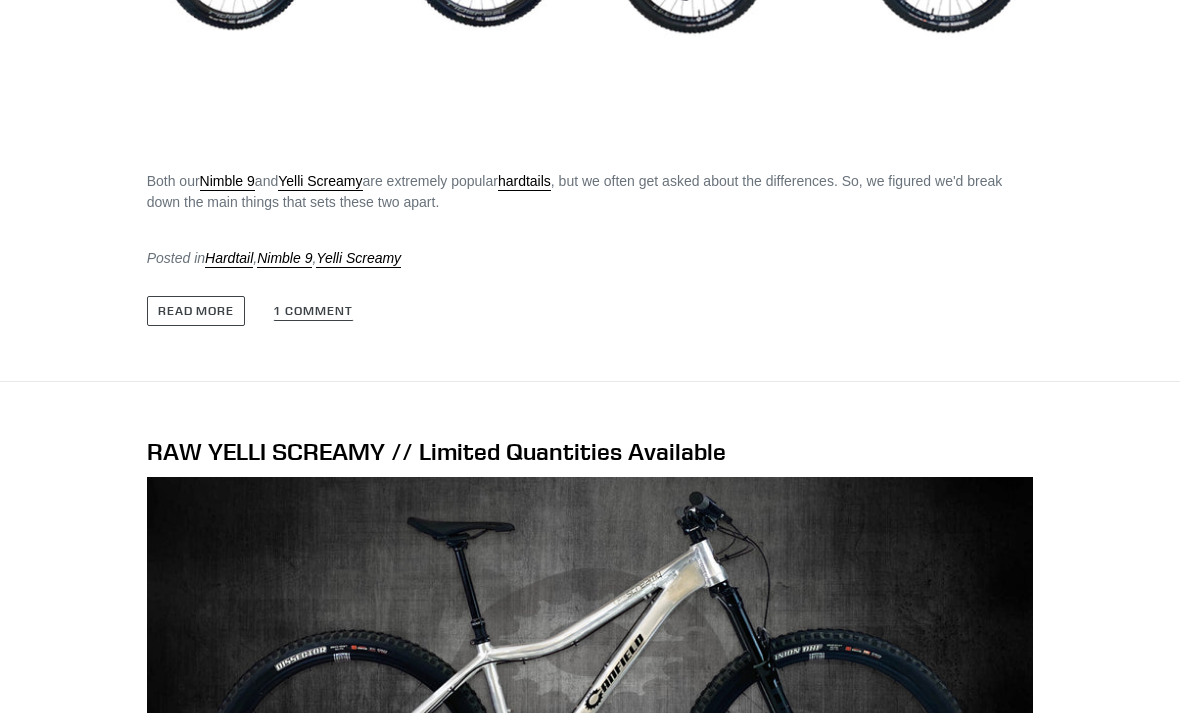 click on "1 comment" at bounding box center [313, 313] 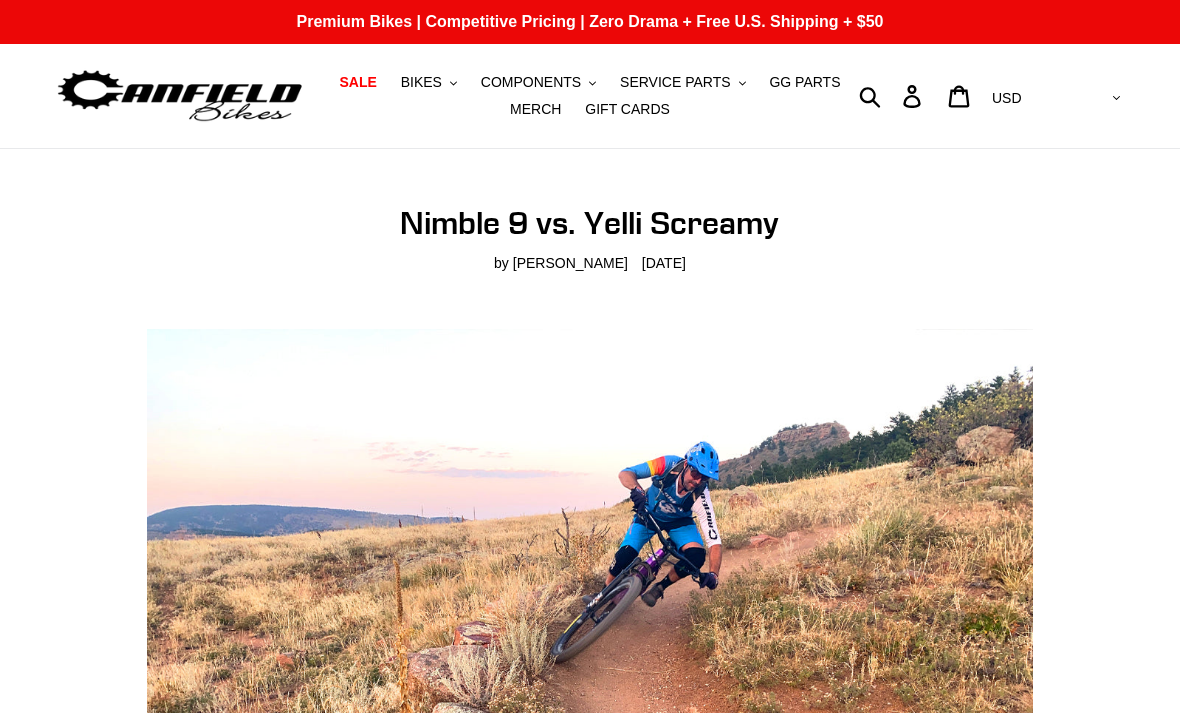 scroll, scrollTop: 4015, scrollLeft: 0, axis: vertical 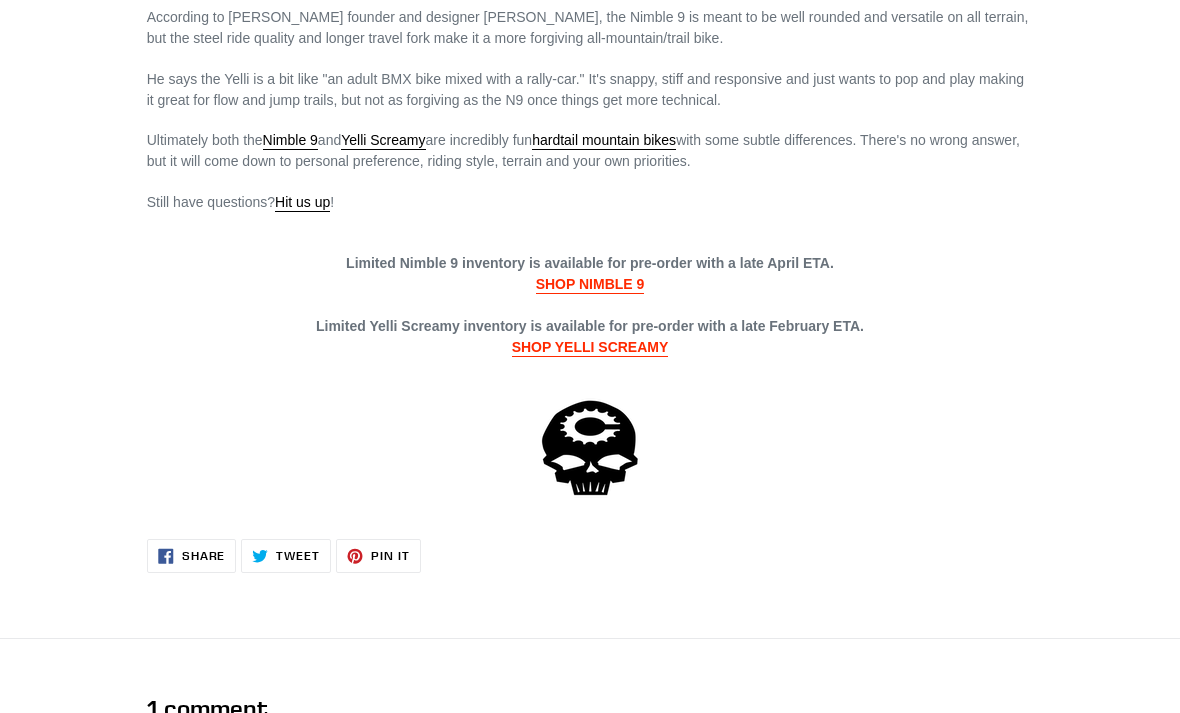 click on "SHOP YELLI SCREAMY" at bounding box center (590, 348) 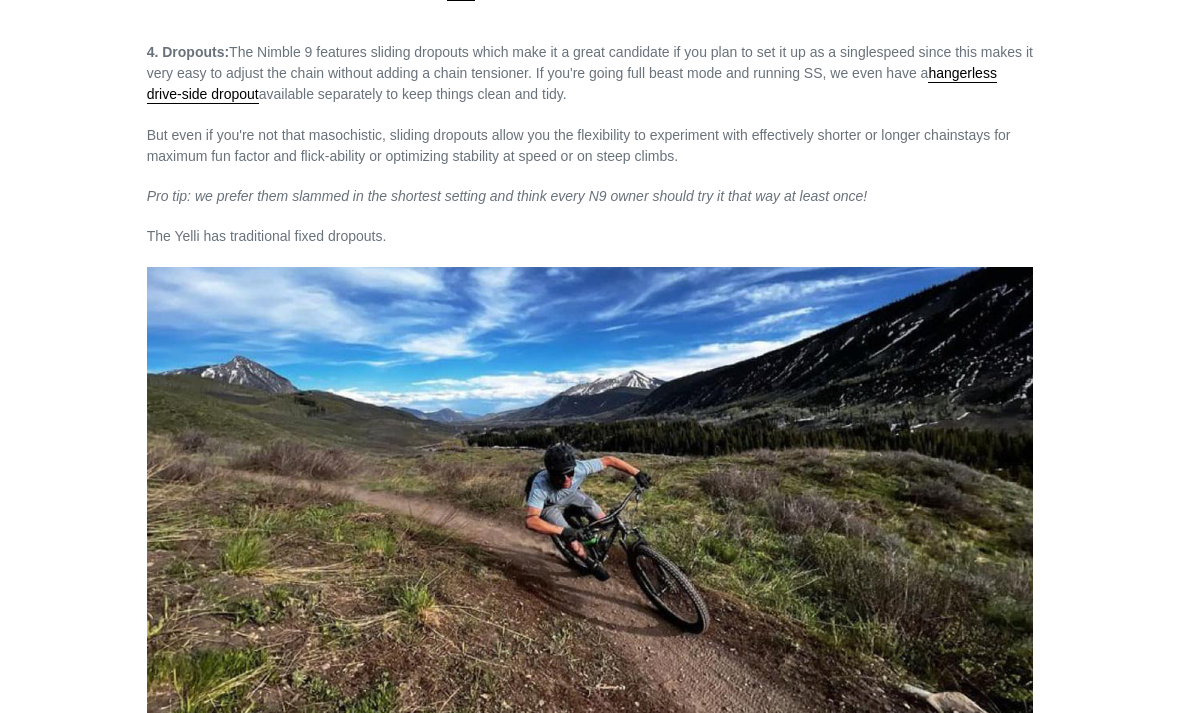 scroll, scrollTop: 3175, scrollLeft: 0, axis: vertical 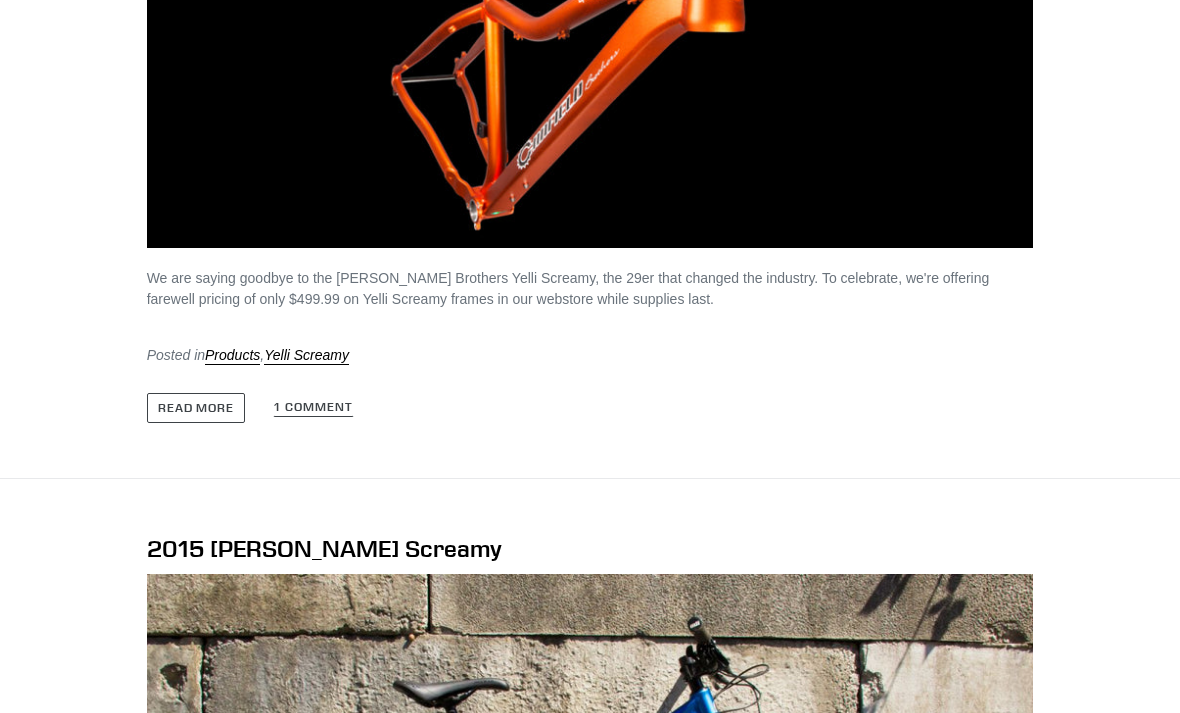 click on "Read more" at bounding box center [196, 408] 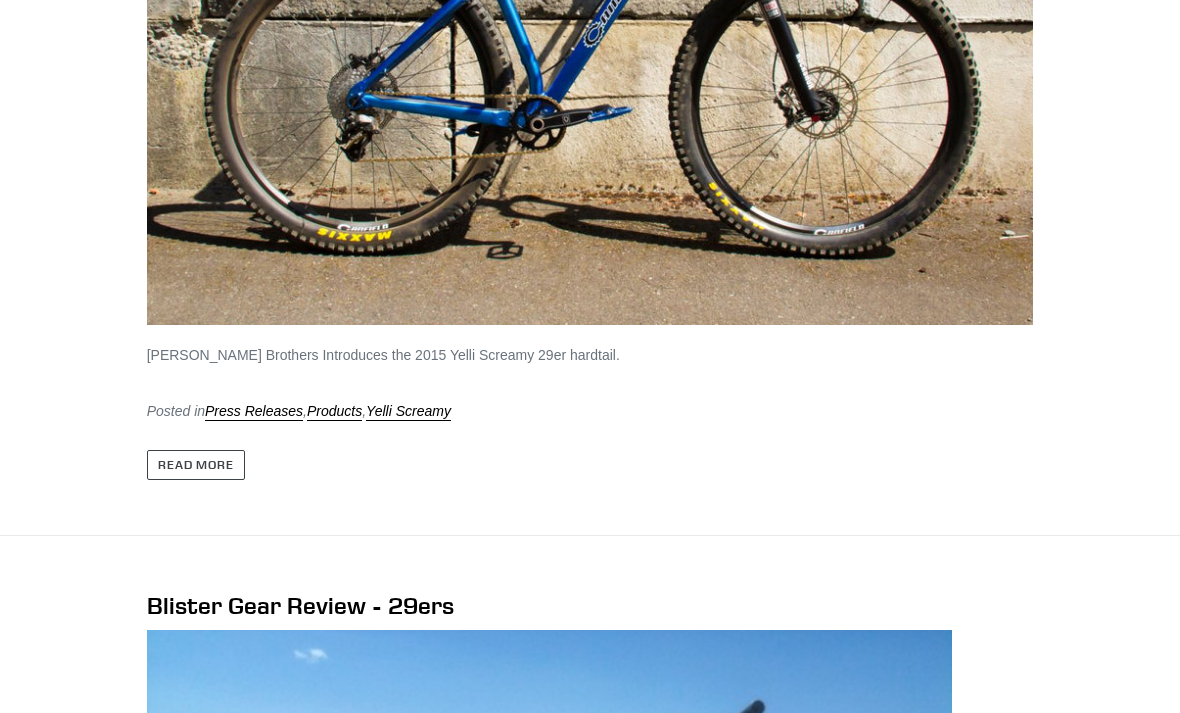 scroll, scrollTop: 6975, scrollLeft: 0, axis: vertical 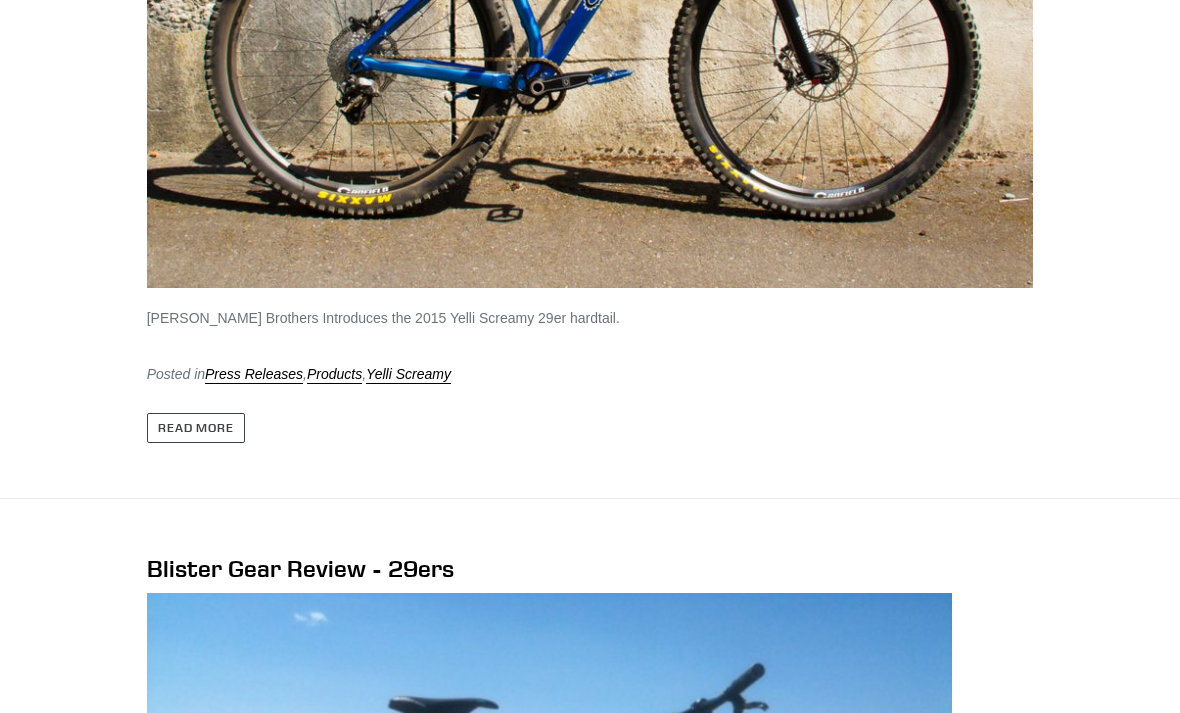 click on "Read more" at bounding box center [196, 429] 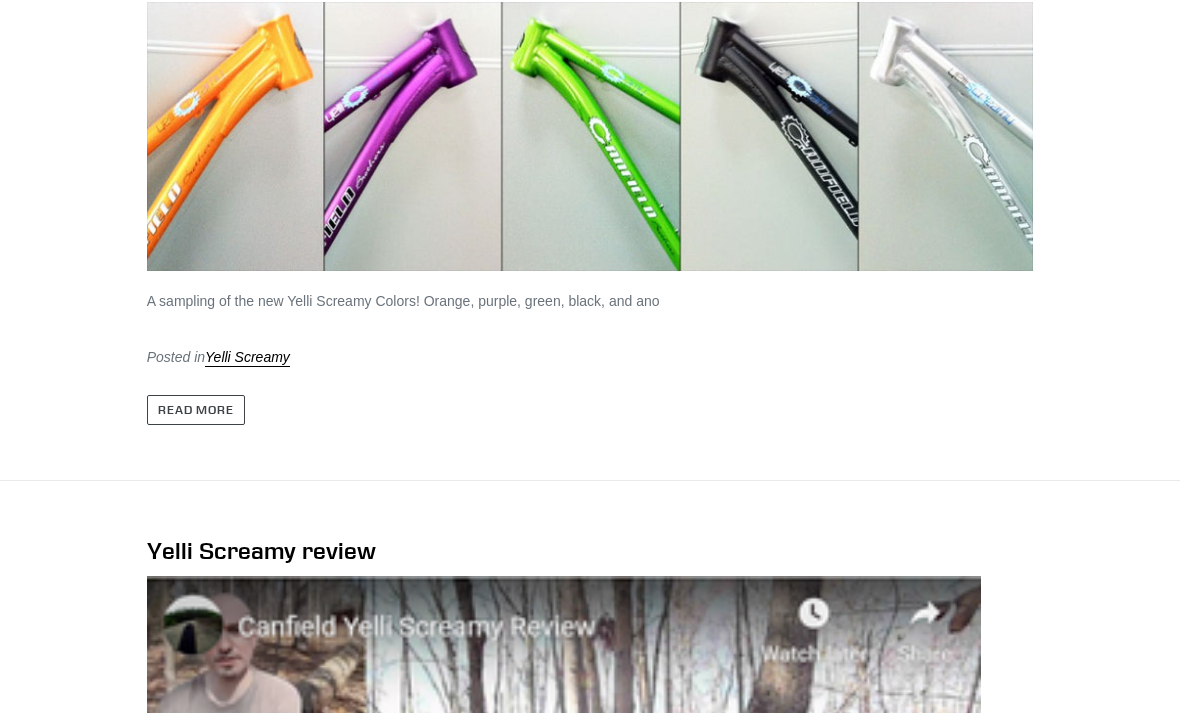 scroll, scrollTop: 8497, scrollLeft: 0, axis: vertical 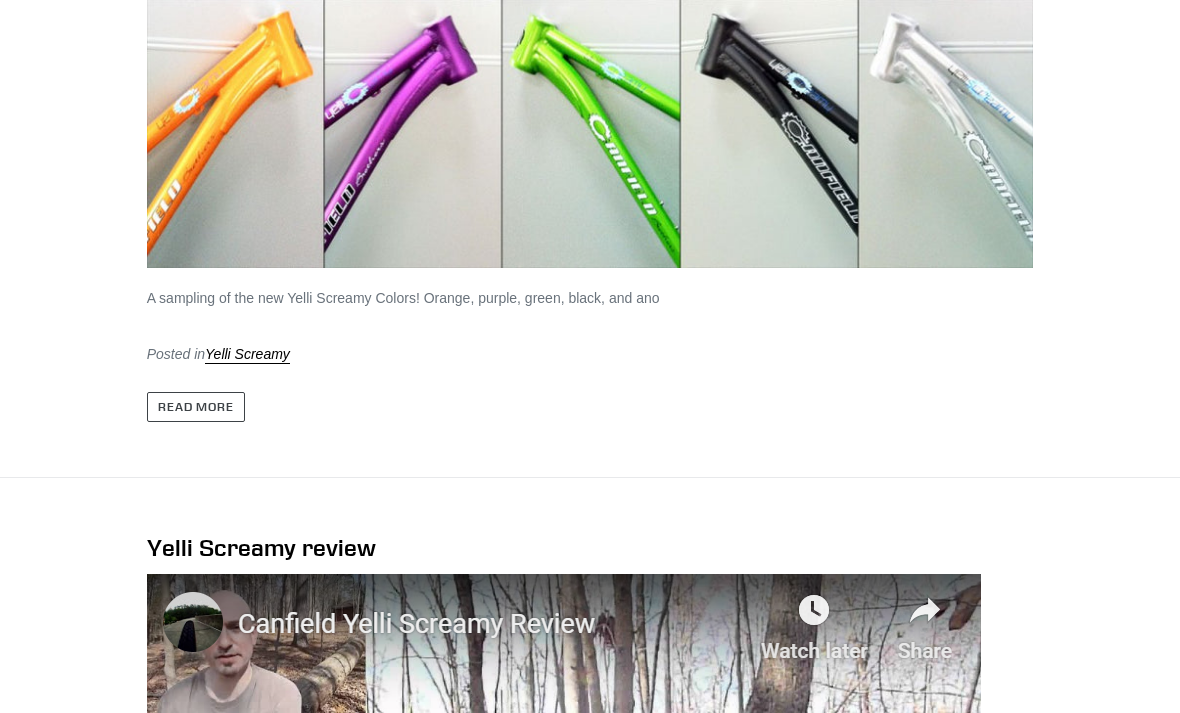 click on "Read more" at bounding box center (196, 407) 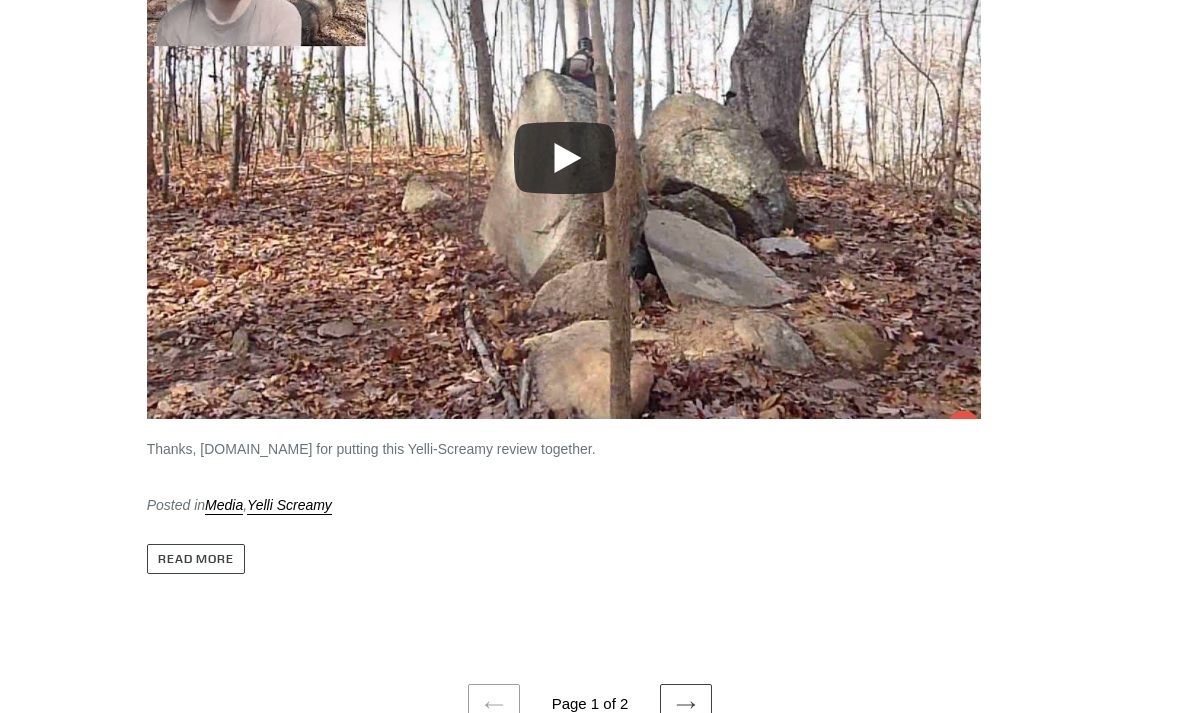 scroll, scrollTop: 9294, scrollLeft: 0, axis: vertical 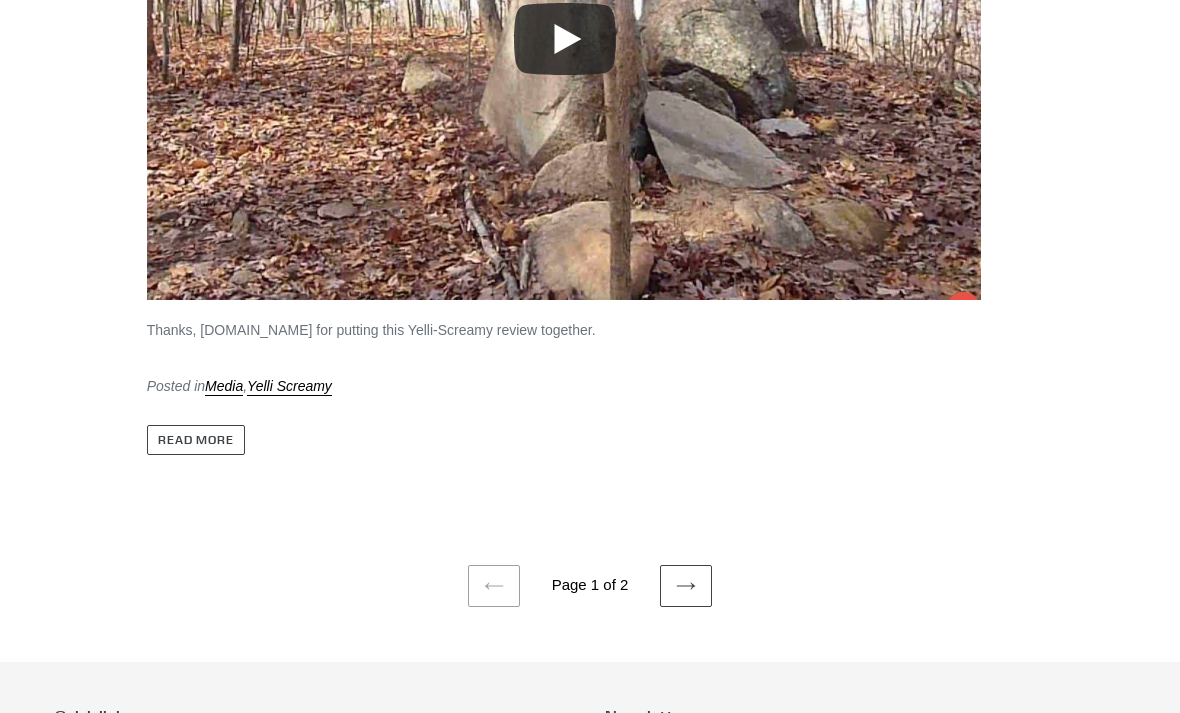 click on "Read more" at bounding box center (196, 440) 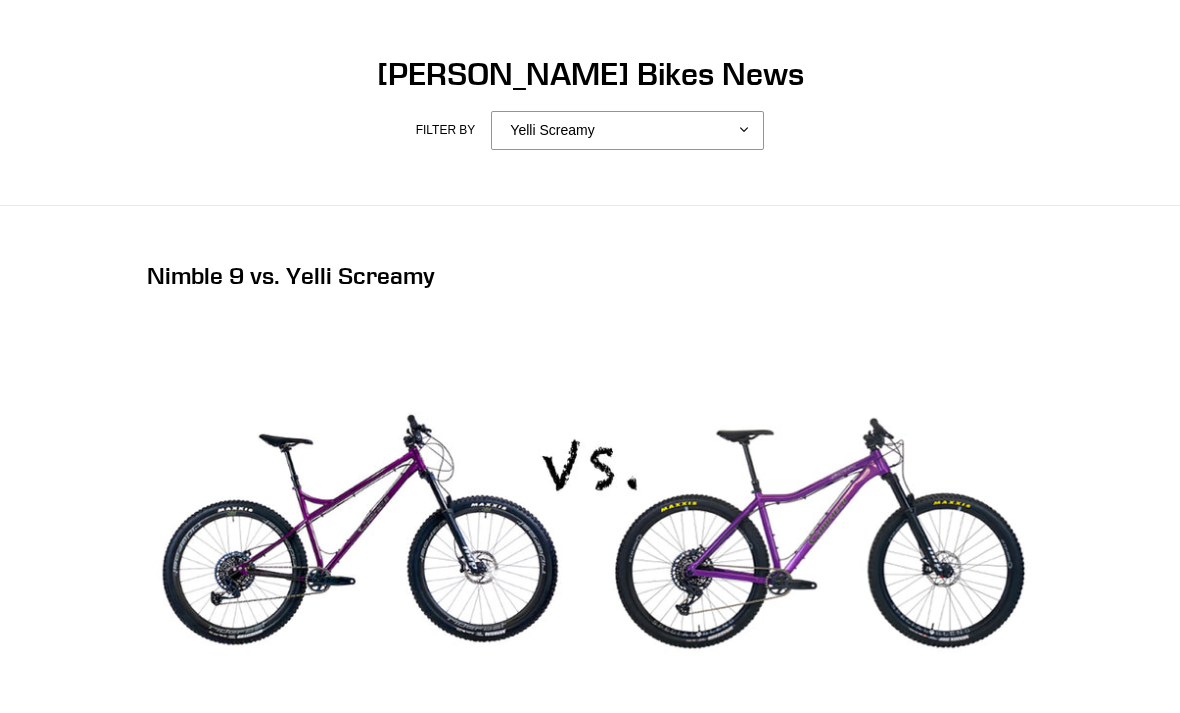 scroll, scrollTop: 9294, scrollLeft: 0, axis: vertical 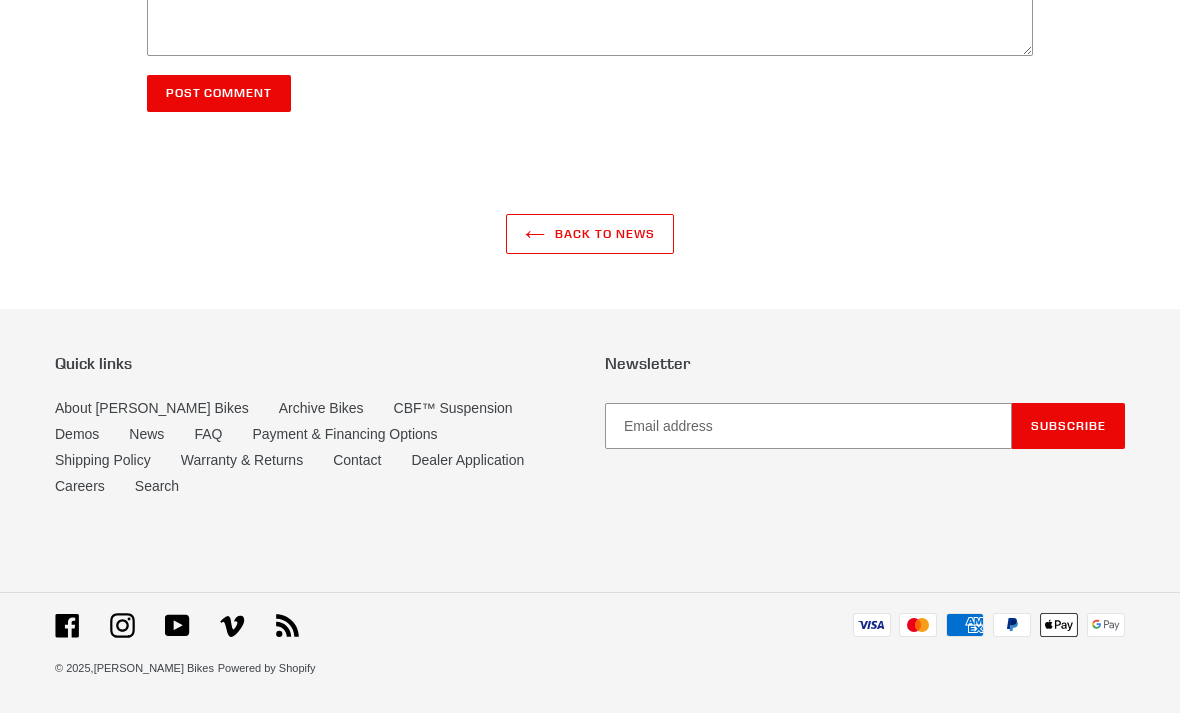 click on "2015 Canfield Yelli Screamy
by Don Stefanovich
June 12, 2015
Ever since the Bros. swung a leg over a big-wheeled bike, Chris and Lance knew there was a better way to go about it. Twenty-nine-inch wheels had advantages, but something was missing. Fast? Yes. Fun? Absolutely not. The Yelli Screamy changed all that in 2011 when it hit the trails with Canfield Brothers’ signature aggressive all-mountain geometry. The first production 29er with sub-17-inch chainstays and a relaxed 67-degree head-tube angle, the original Yelli begged to be ridden hard and changed the industry’s idea of what wagon wheels were capable of, inspiring countless imitations. The new generation Yelli Screamy adds stealth dropper routing, a 142×12 through-axle, ISCG compatibility and clearance for any drivetrain option, including 1x setups and the new Canfield C2 Narrow-Wide chainring.
Features: ● 6061 aluminum ● 67 degree head angle (140mm fork) ● ISCG tabs" at bounding box center [575, -755] 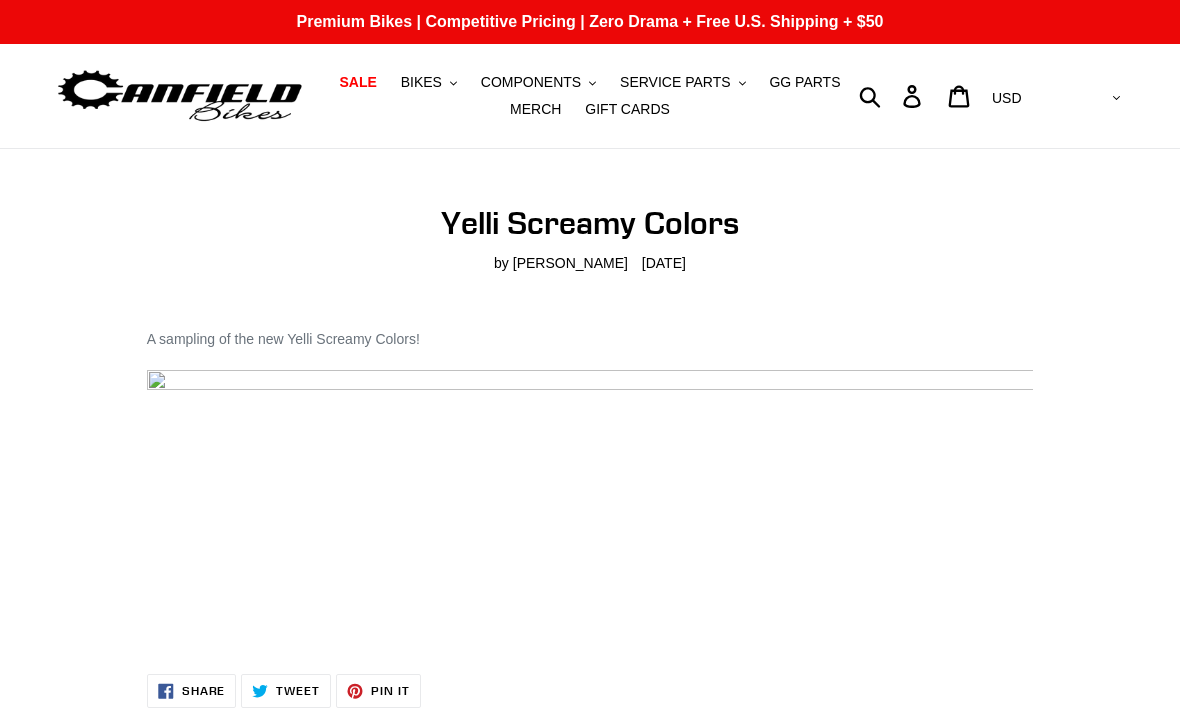 scroll, scrollTop: 0, scrollLeft: 0, axis: both 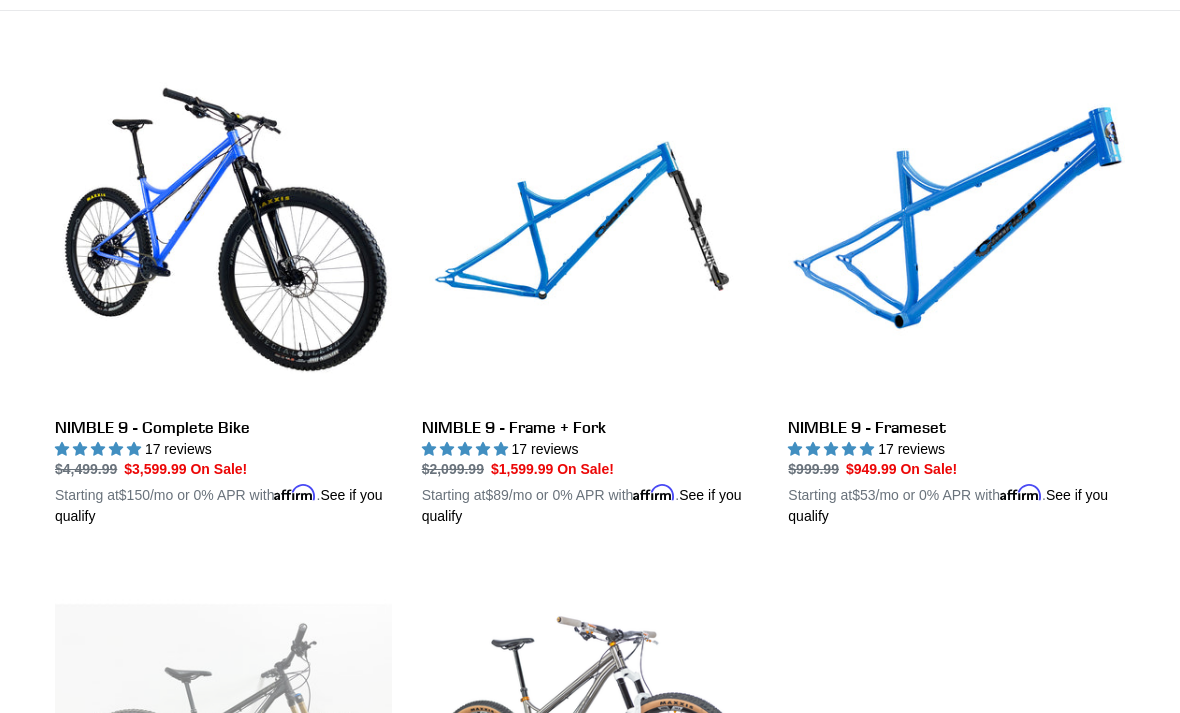 click on "NIMBLE 9 - Frameset" at bounding box center (956, 296) 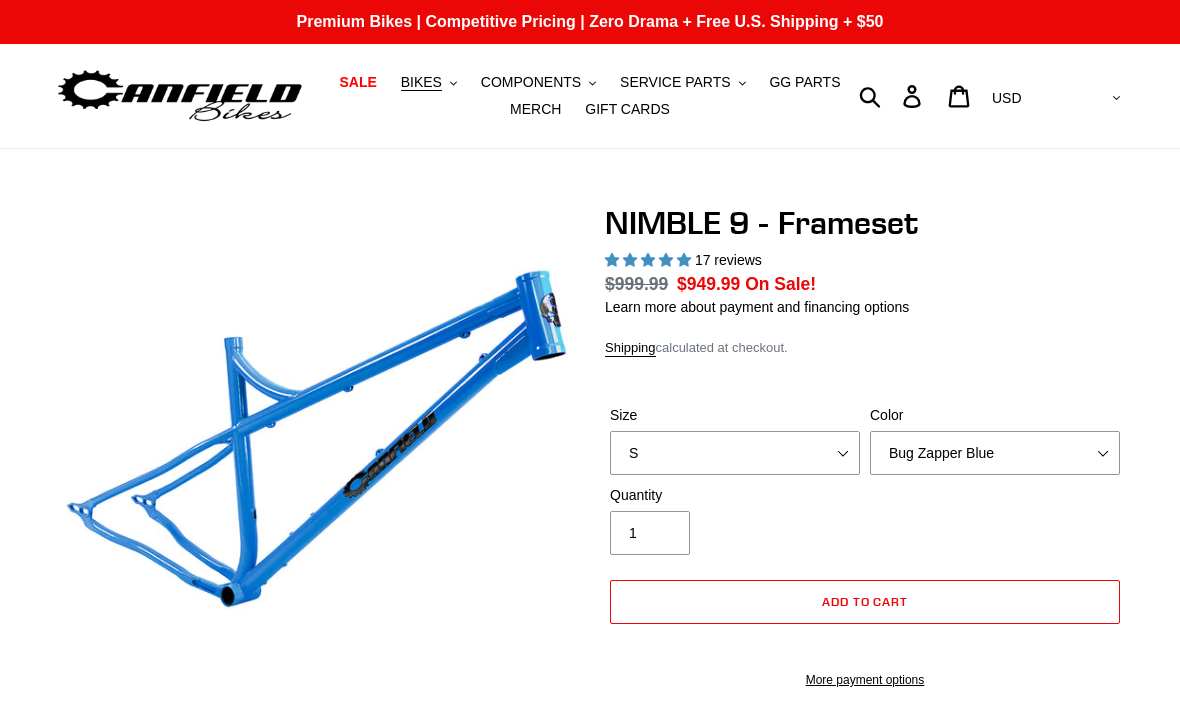 select on "highest-rating" 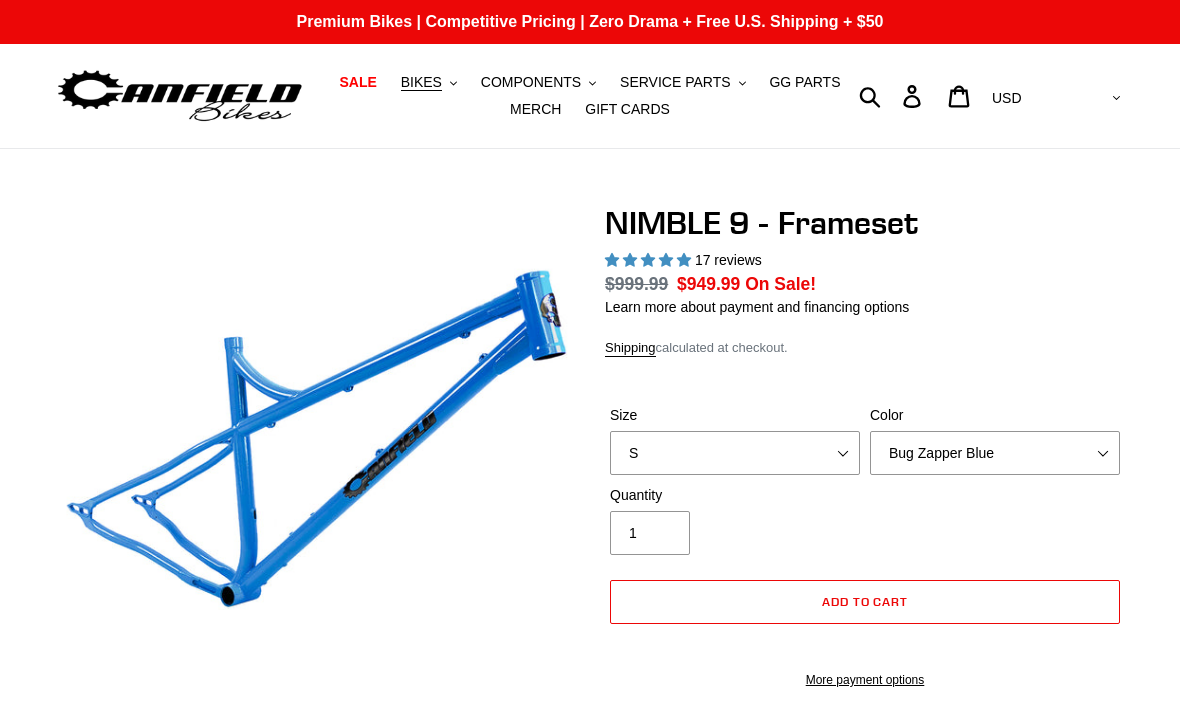 scroll, scrollTop: 0, scrollLeft: 0, axis: both 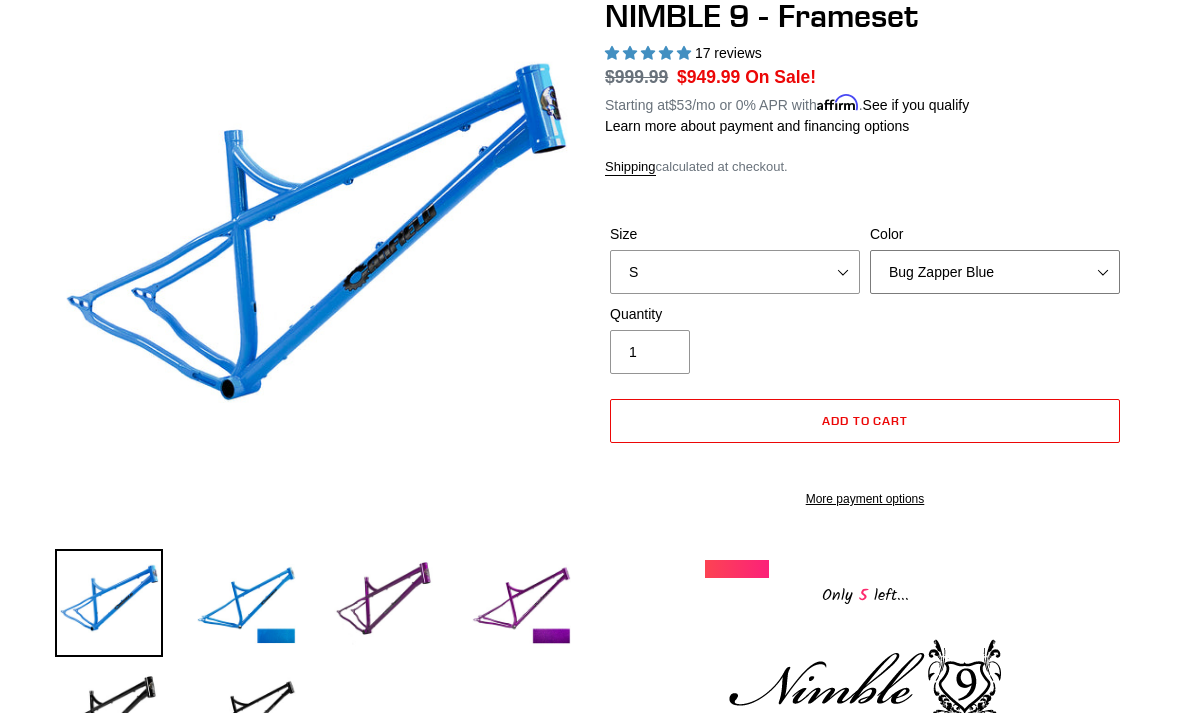 click on "Bug Zapper Blue
Purple Haze -Sold Out
Galaxy Black" at bounding box center [995, 272] 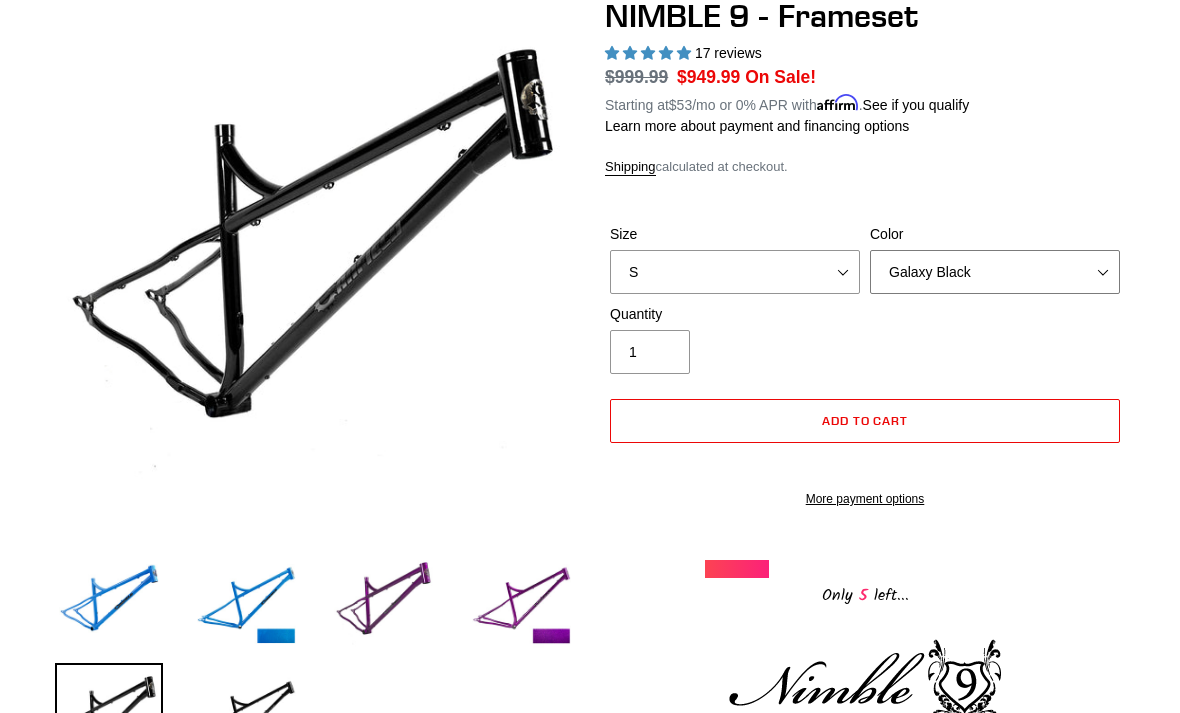 click on "Bug Zapper Blue
Purple Haze -Sold Out
Galaxy Black" at bounding box center (995, 272) 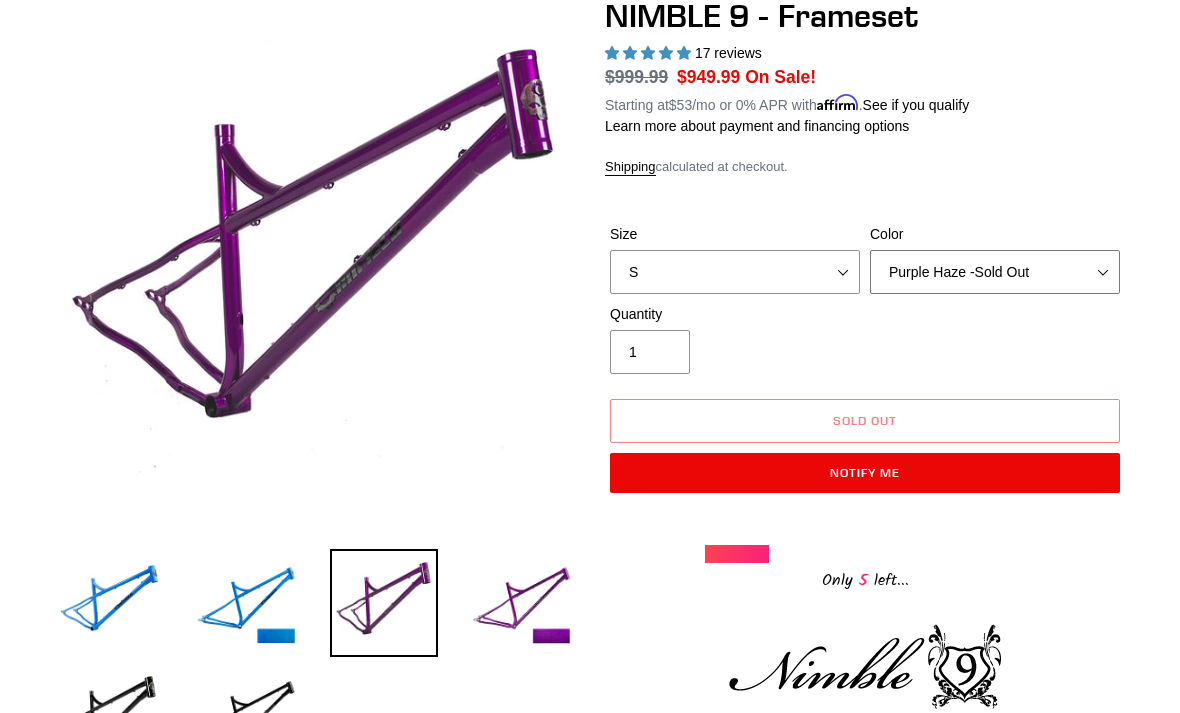 click on "Bug Zapper Blue
Purple Haze -Sold Out
Galaxy Black" at bounding box center (995, 272) 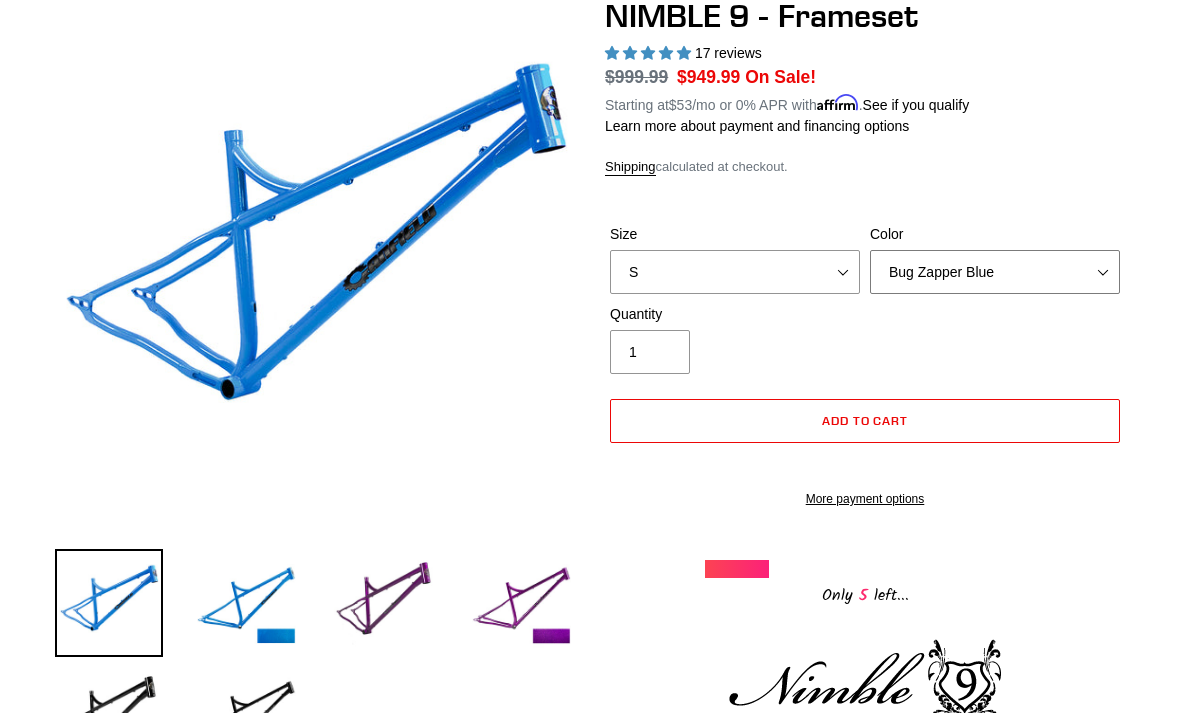 click on "Bug Zapper Blue
Purple Haze -Sold Out
Galaxy Black" at bounding box center (995, 272) 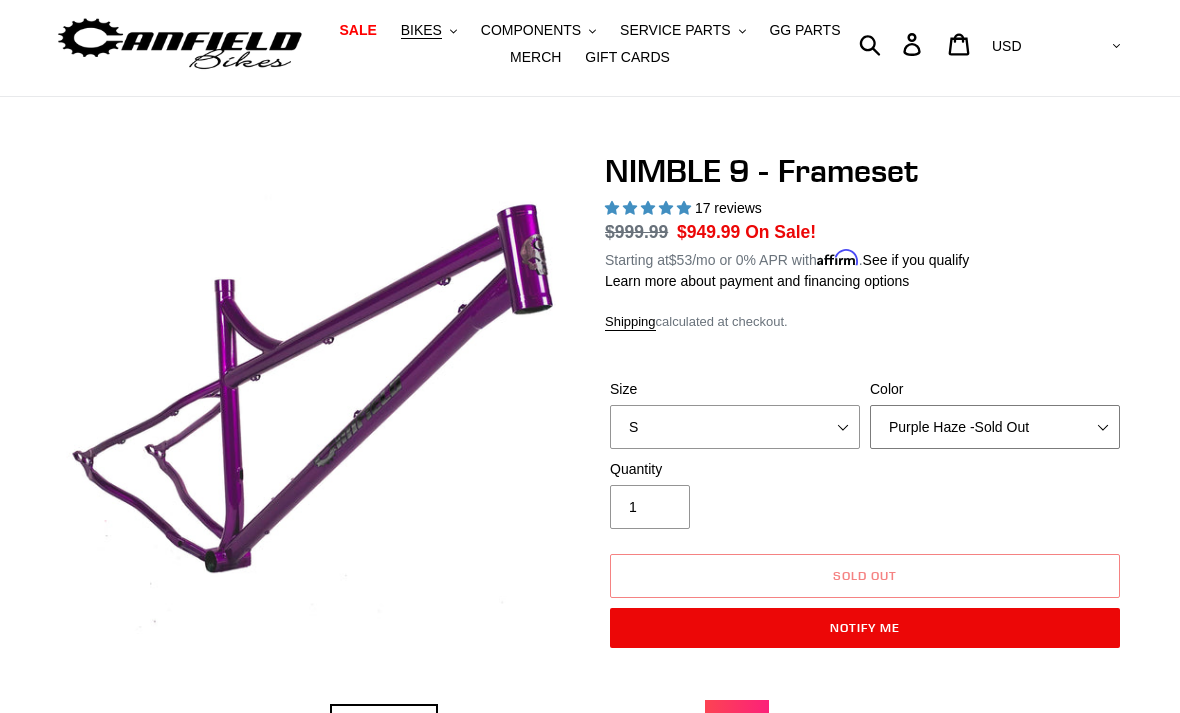 scroll, scrollTop: 0, scrollLeft: 0, axis: both 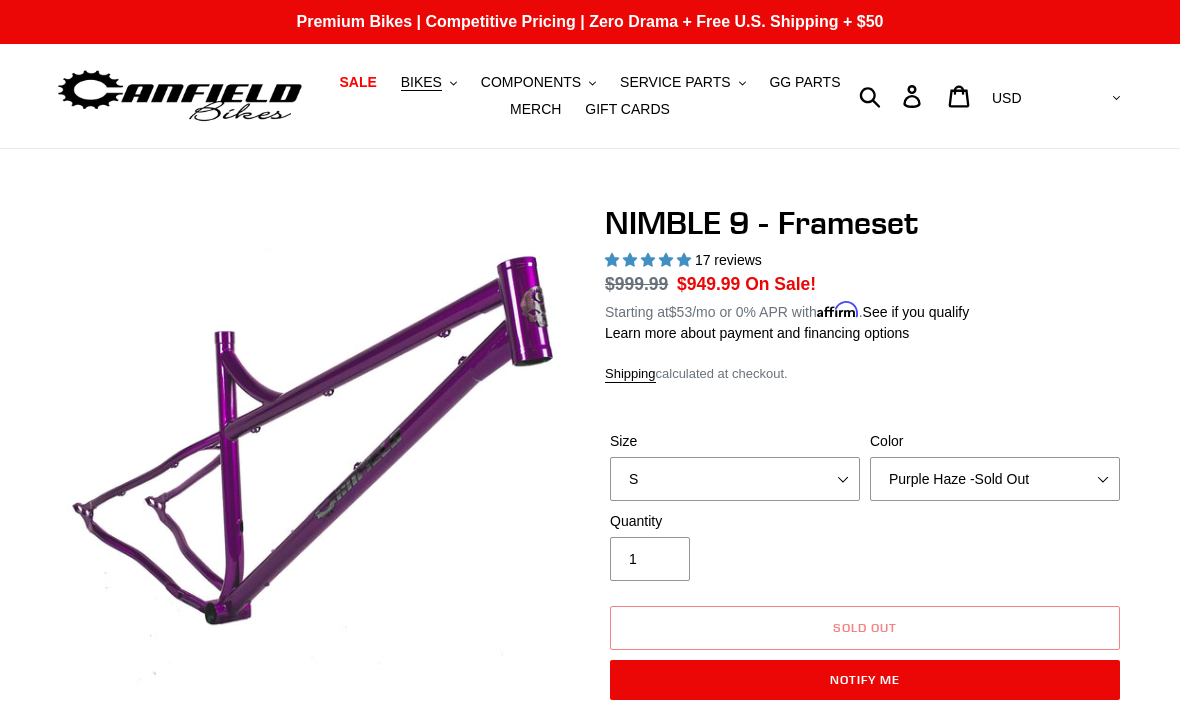 click on "BIKES" at bounding box center (421, 82) 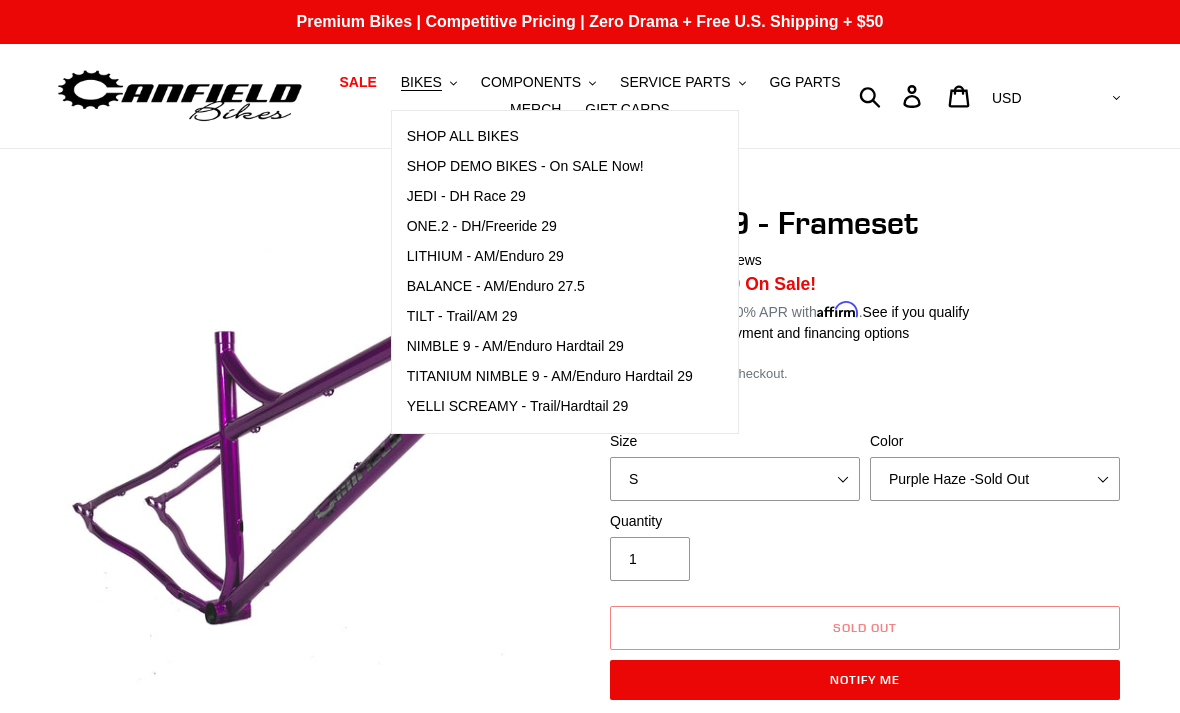 click on "YELLI SCREAMY - Trail/Hardtail 29" at bounding box center [518, 406] 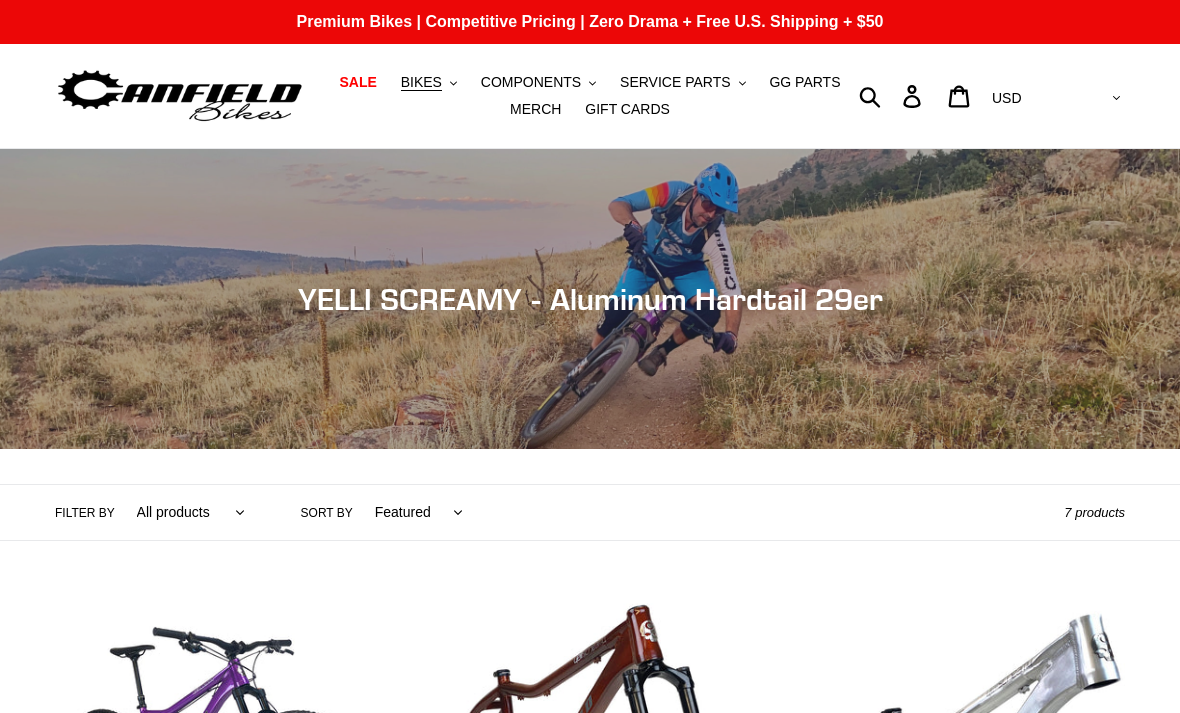 scroll, scrollTop: 0, scrollLeft: 0, axis: both 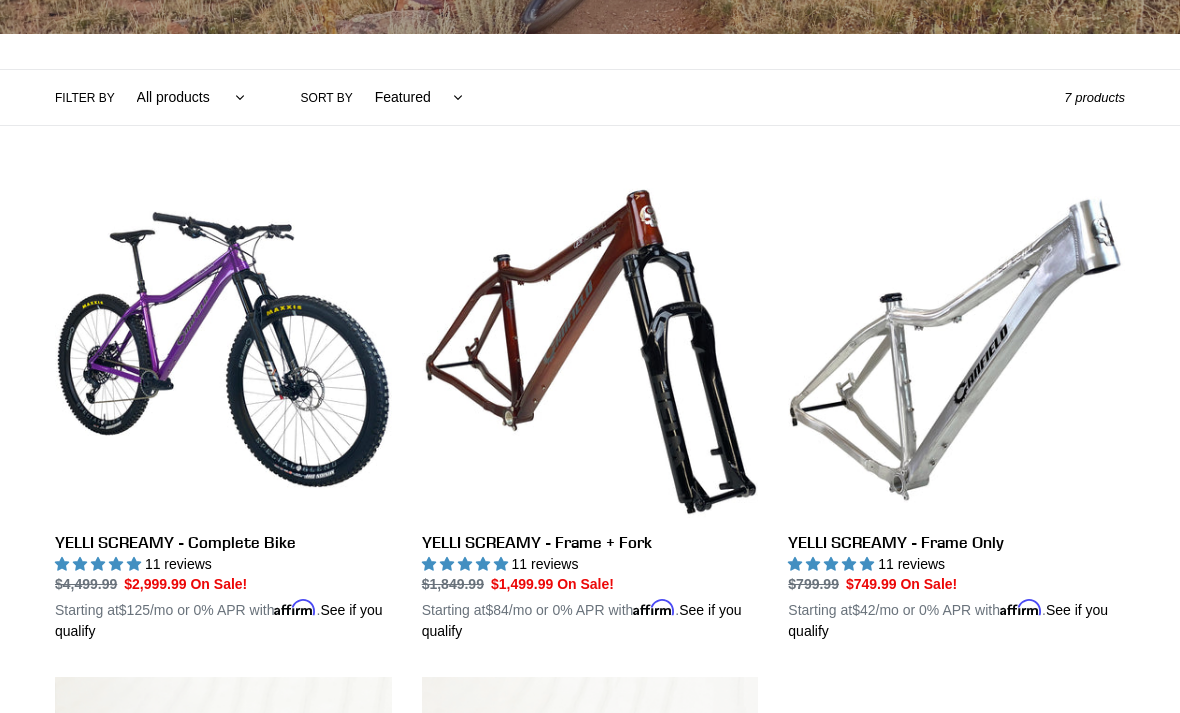 click on "YELLI SCREAMY - Frame + Fork" at bounding box center [590, 411] 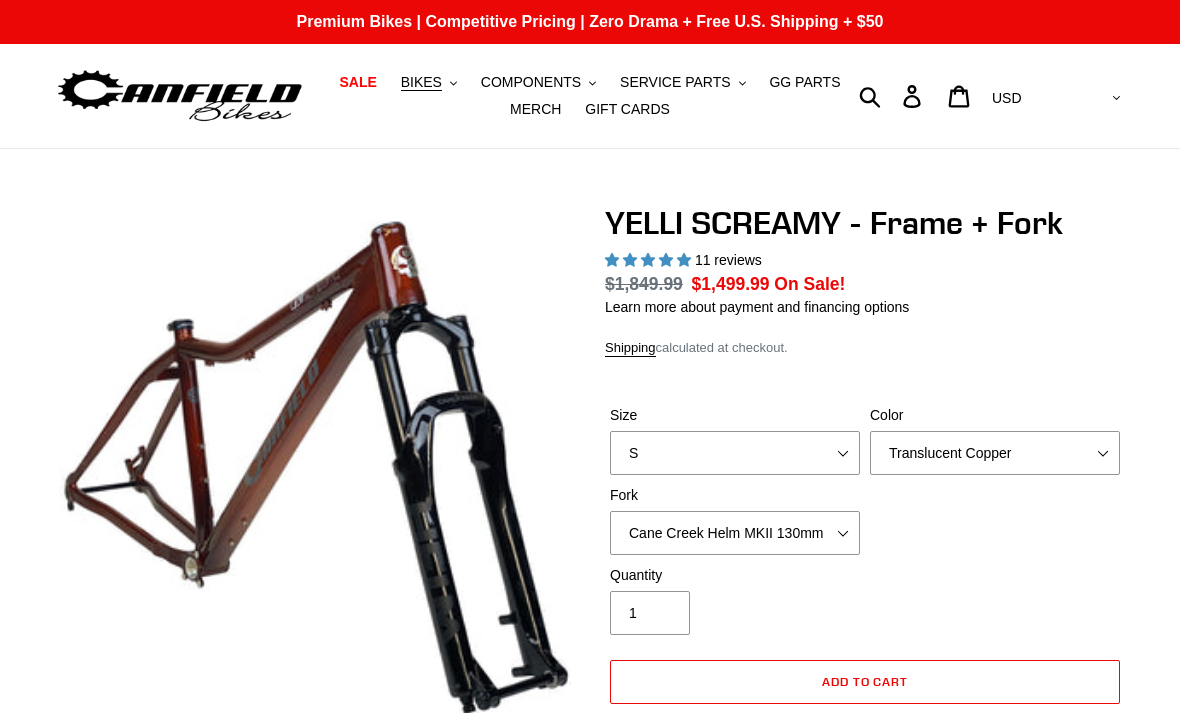 select on "highest-rating" 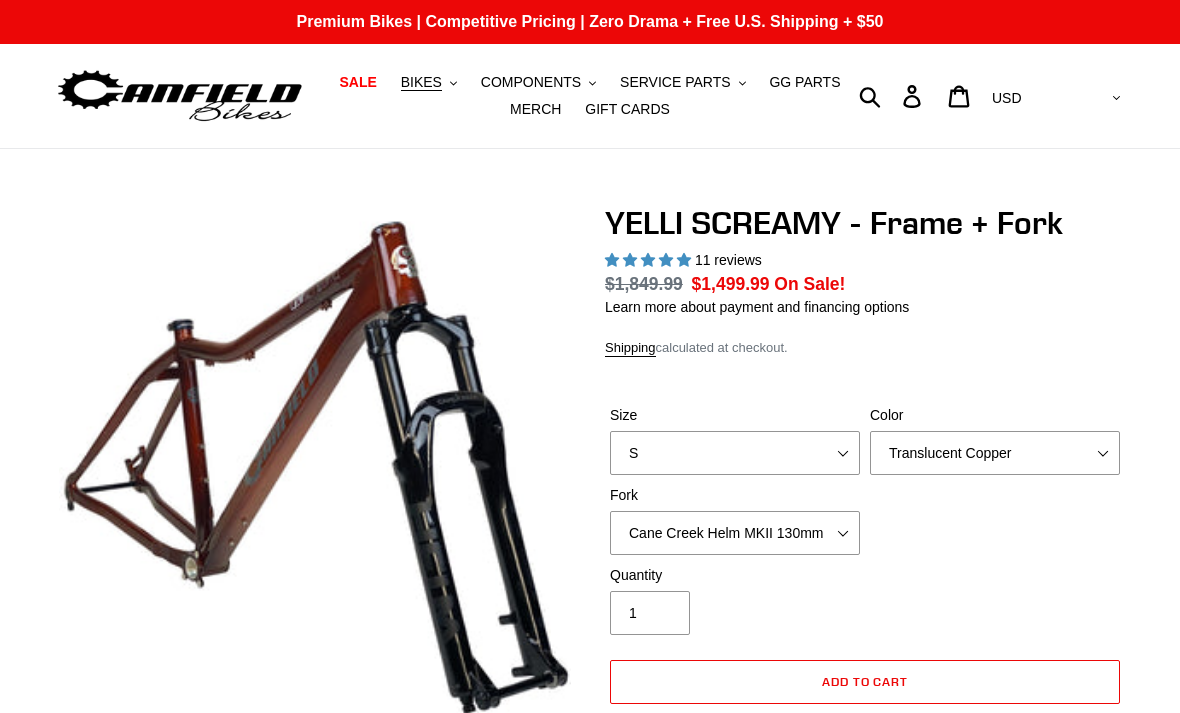 scroll, scrollTop: 0, scrollLeft: 0, axis: both 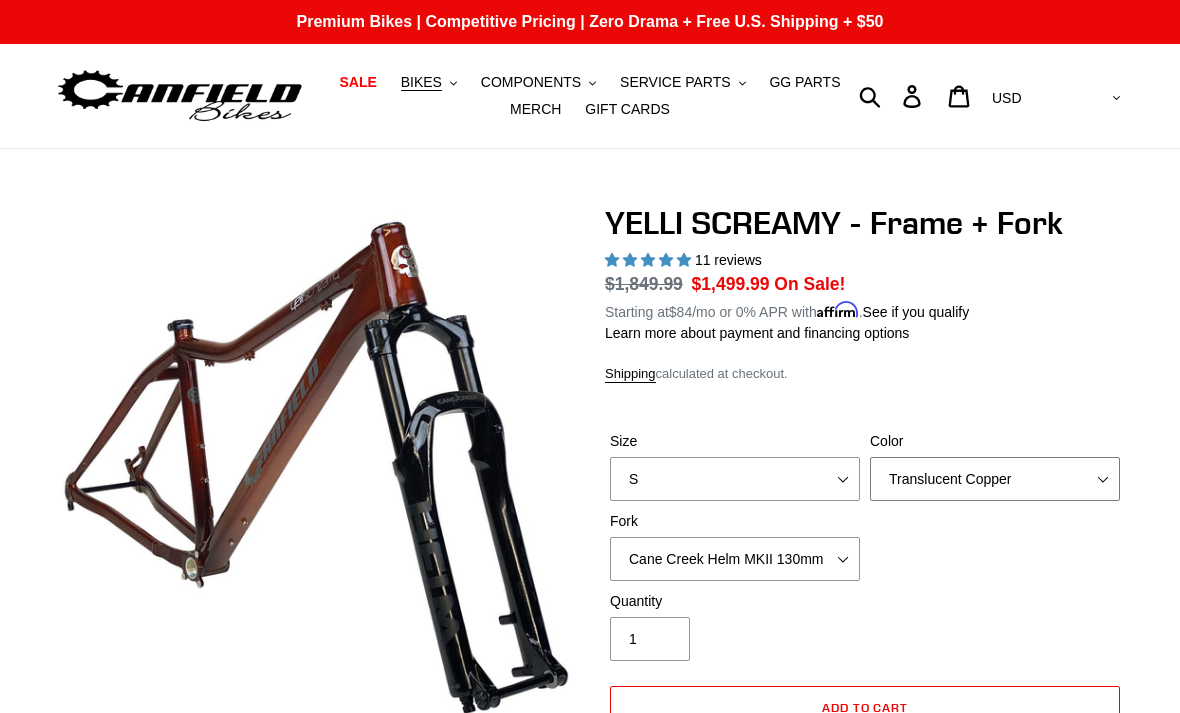 click on "Translucent Copper
Purple Haze
Raw" at bounding box center [995, 479] 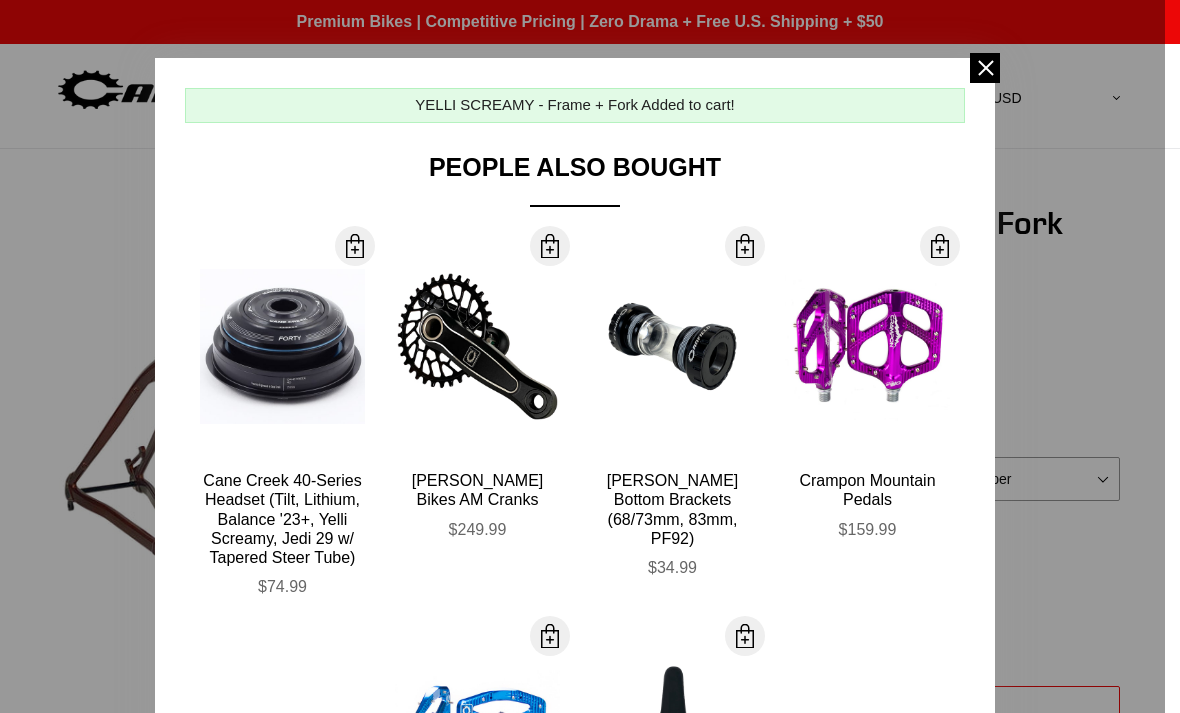 click at bounding box center [985, 68] 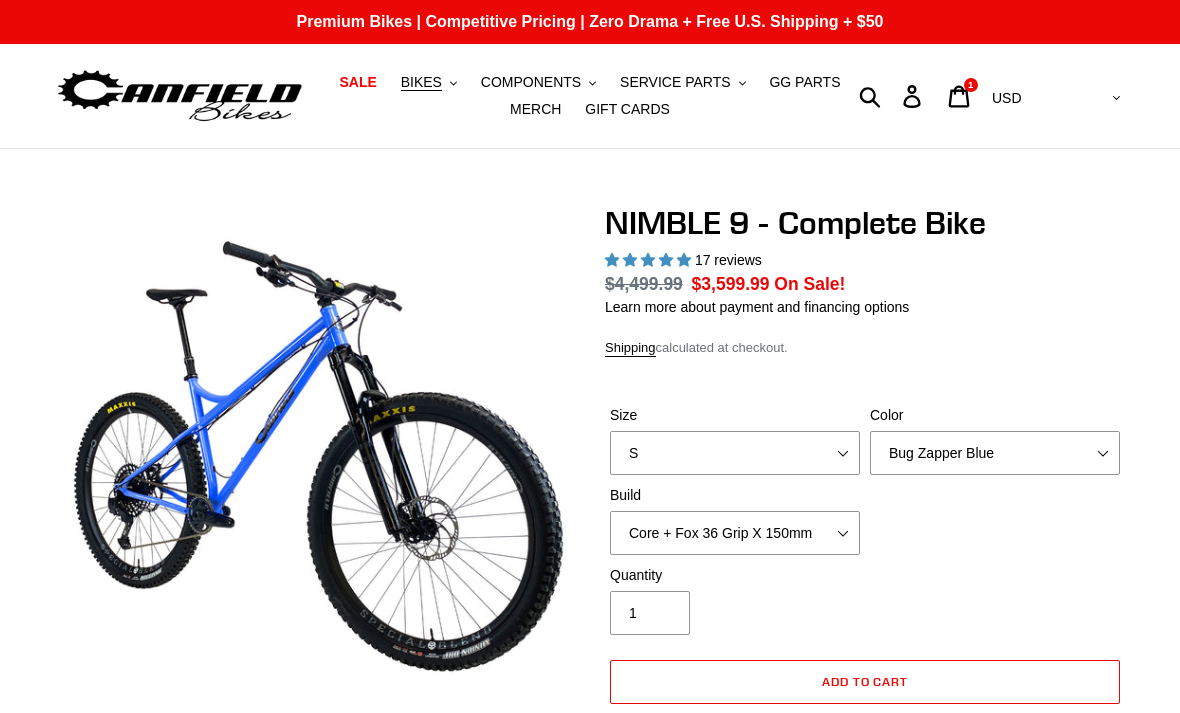 select on "highest-rating" 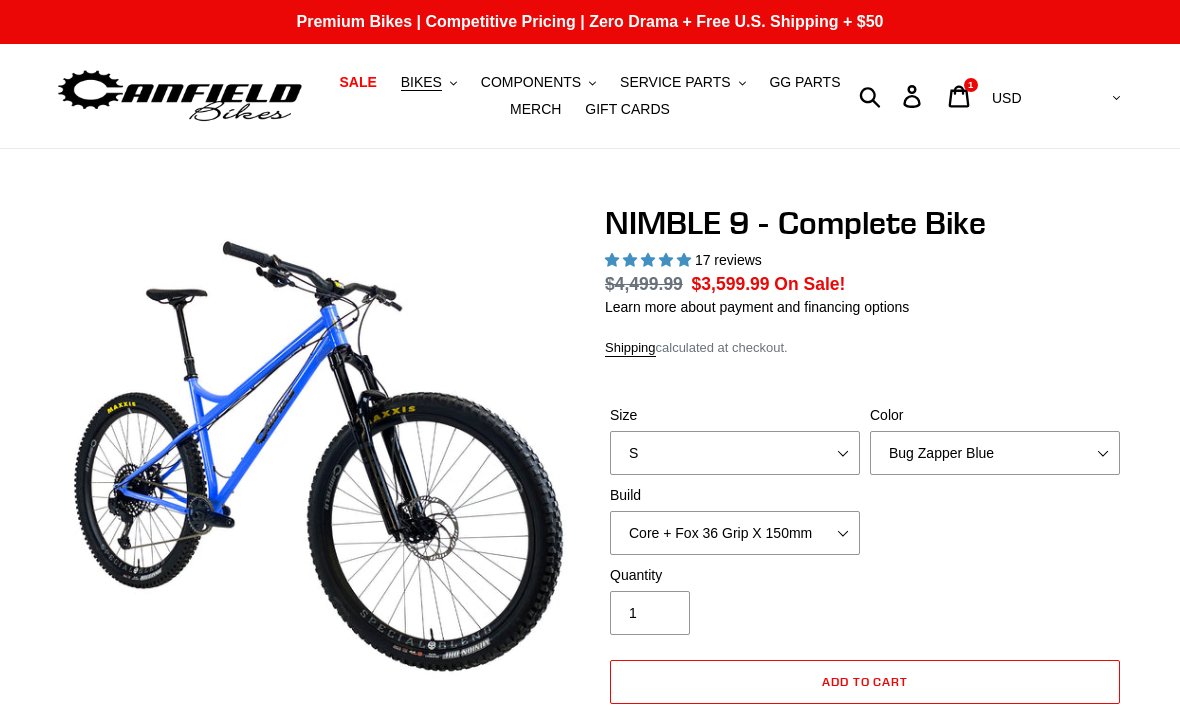 scroll, scrollTop: 0, scrollLeft: 0, axis: both 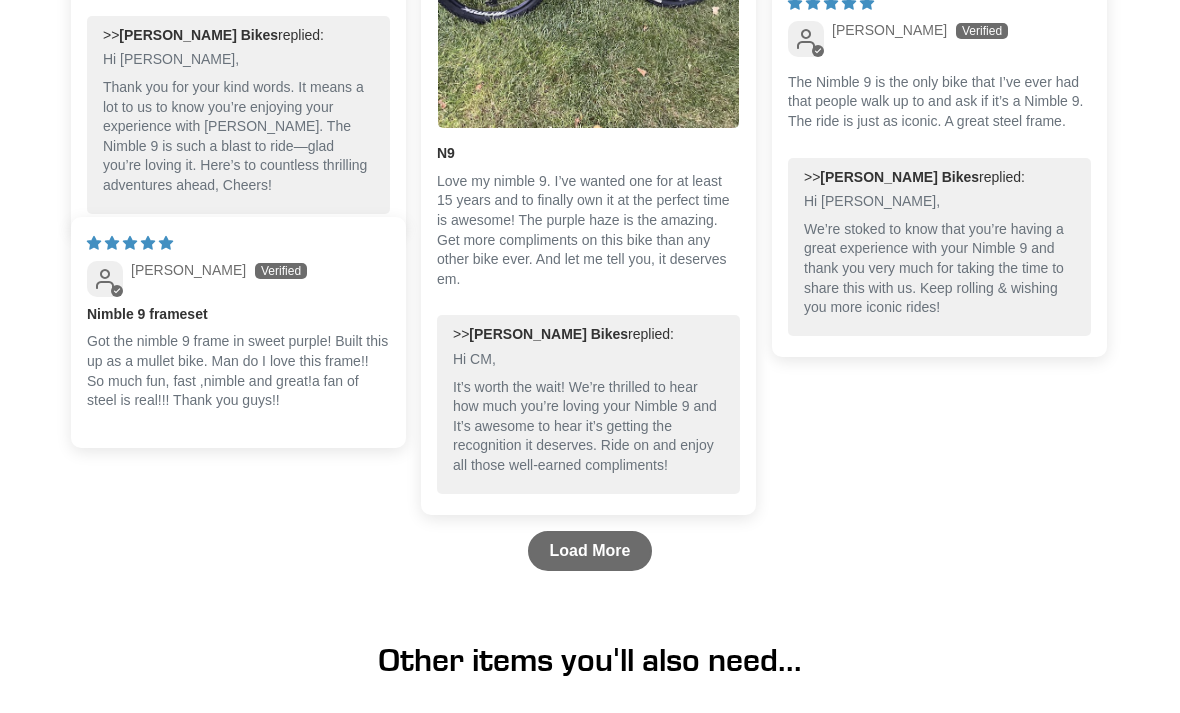 click on "Load More" at bounding box center [590, 551] 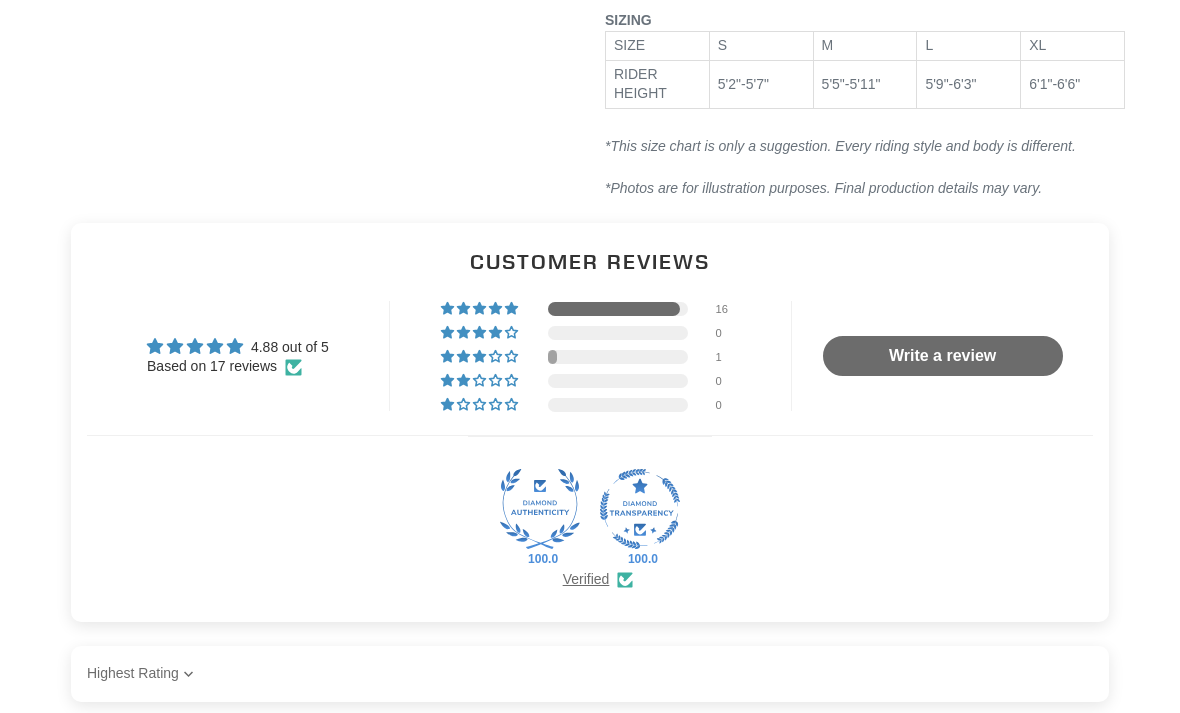 scroll, scrollTop: 3253, scrollLeft: 0, axis: vertical 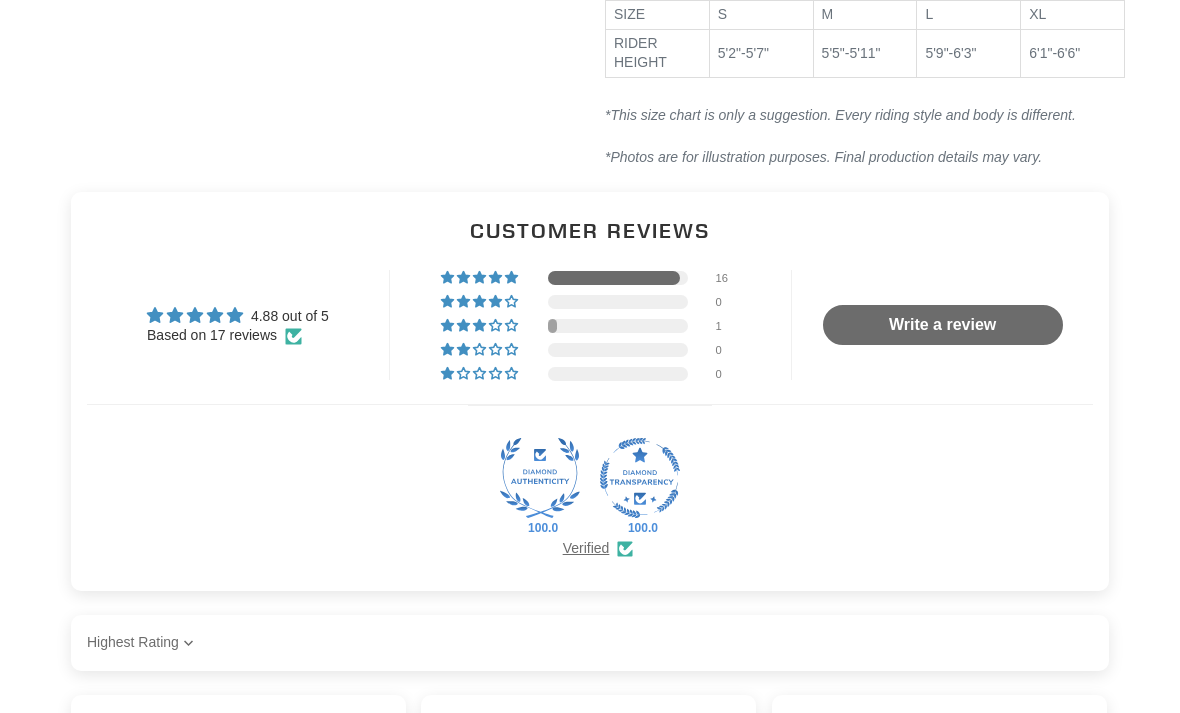 click at bounding box center [618, 326] 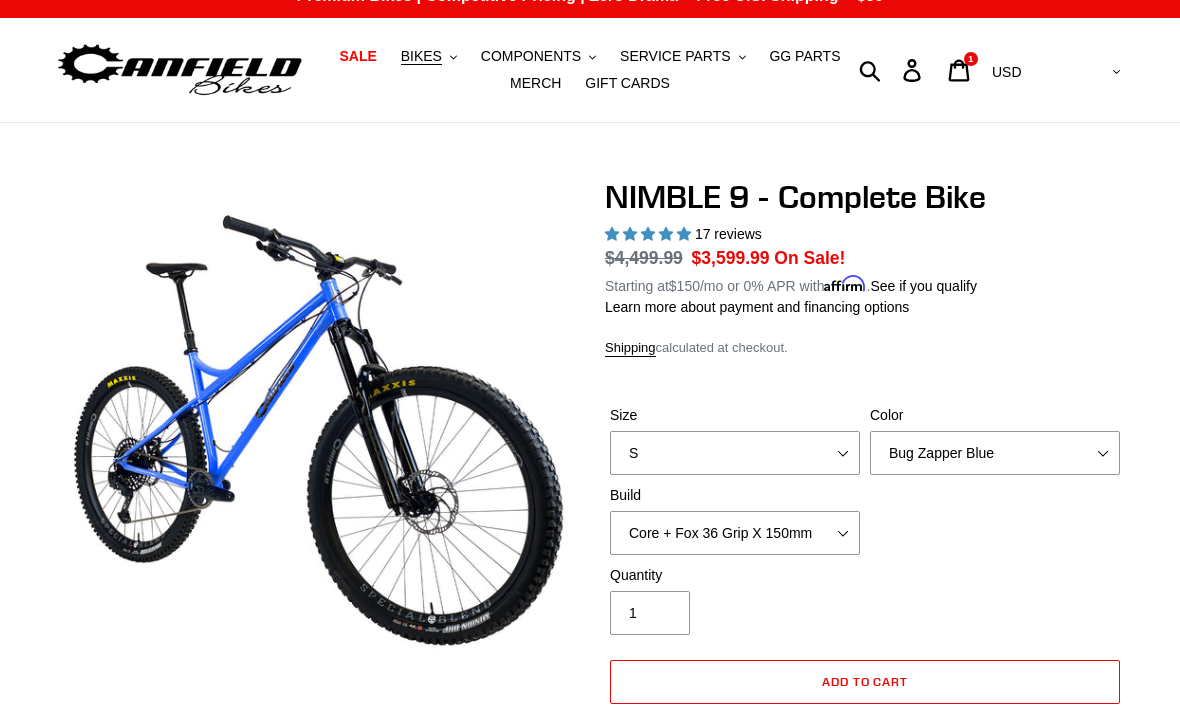 scroll, scrollTop: 0, scrollLeft: 0, axis: both 